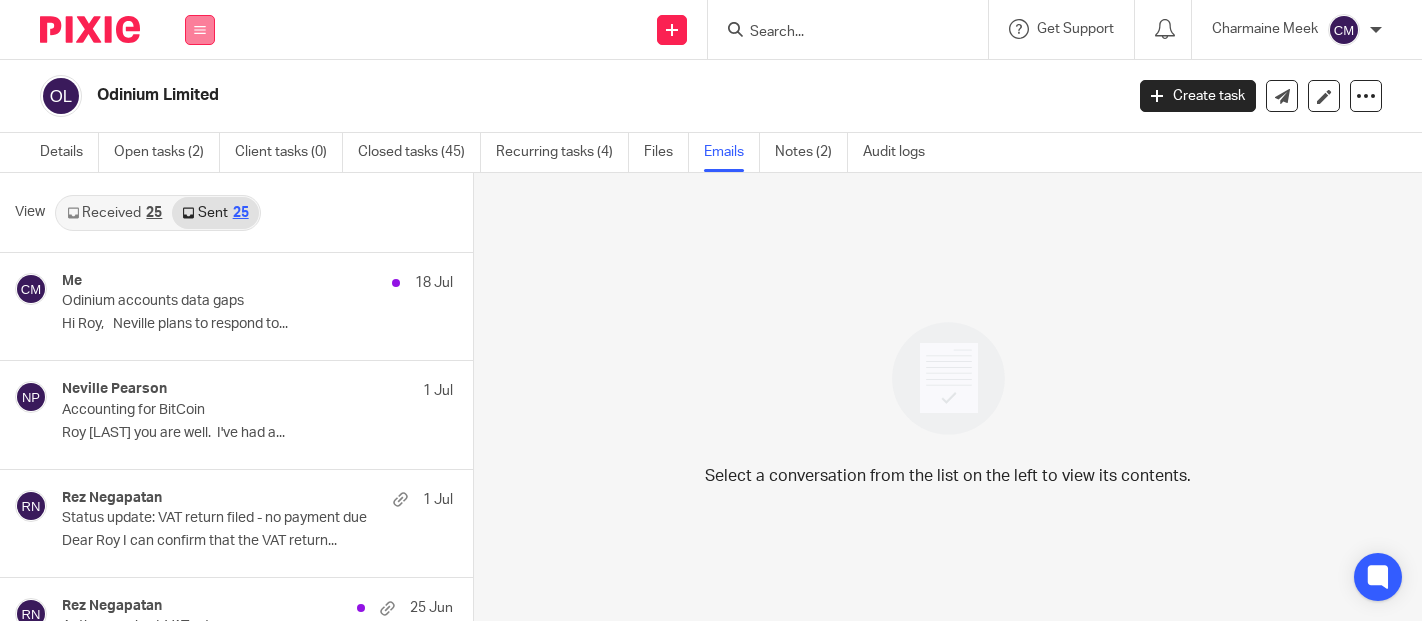 scroll, scrollTop: 0, scrollLeft: 0, axis: both 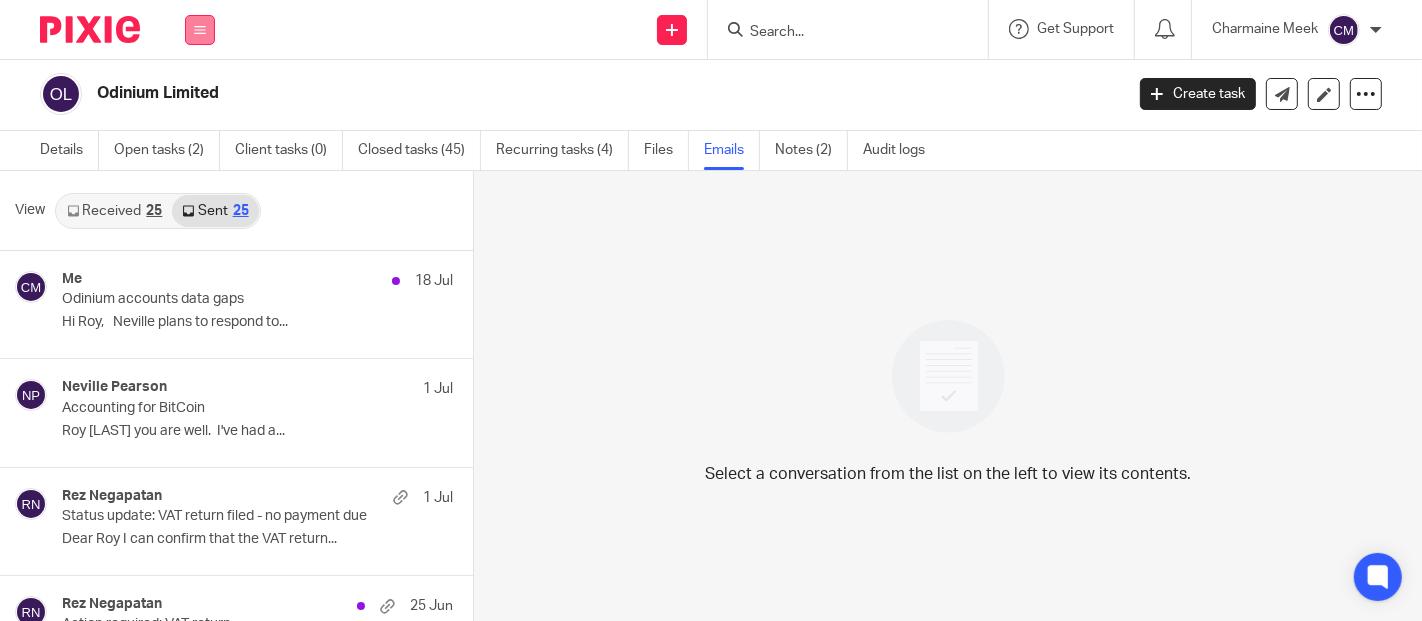 click at bounding box center (200, 30) 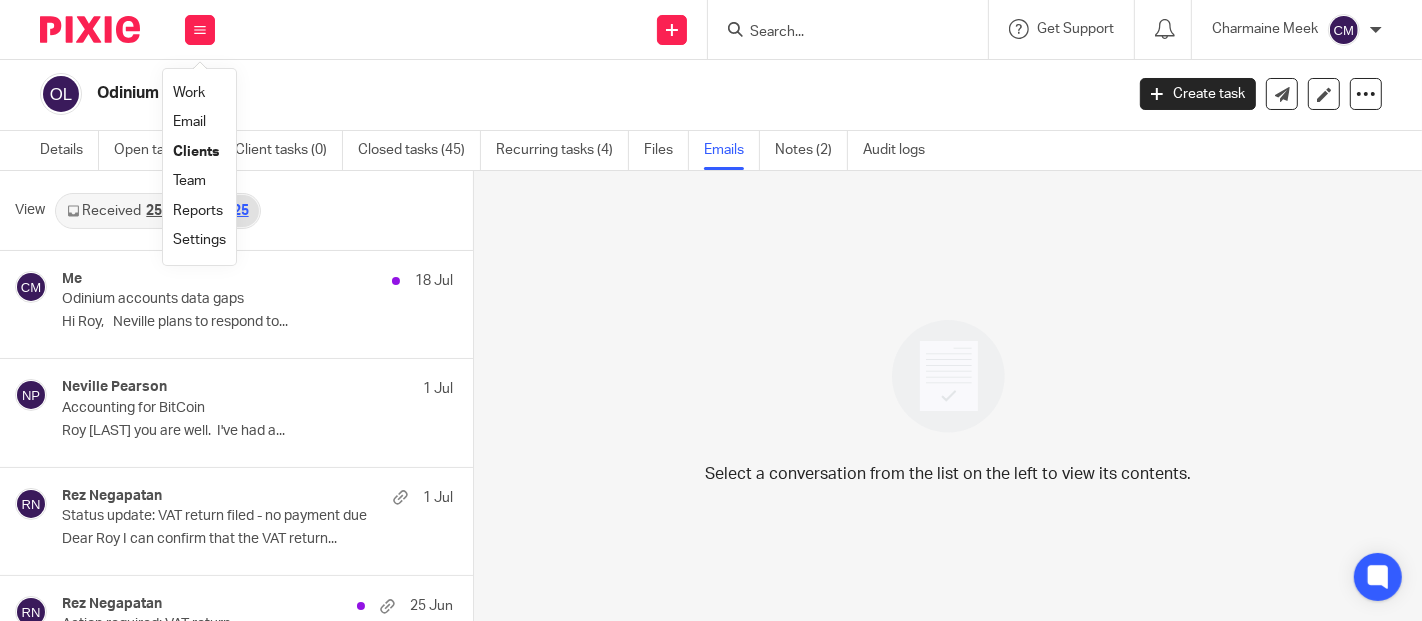 click on "Work" at bounding box center [189, 93] 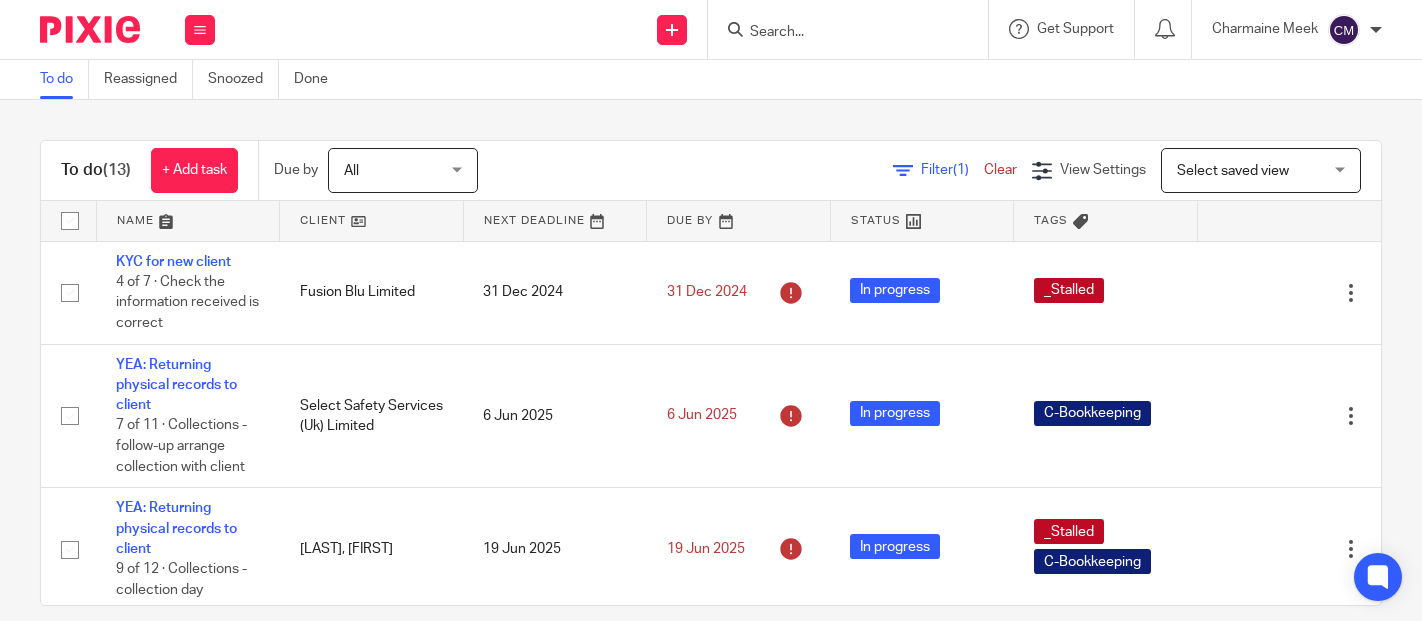 scroll, scrollTop: 0, scrollLeft: 0, axis: both 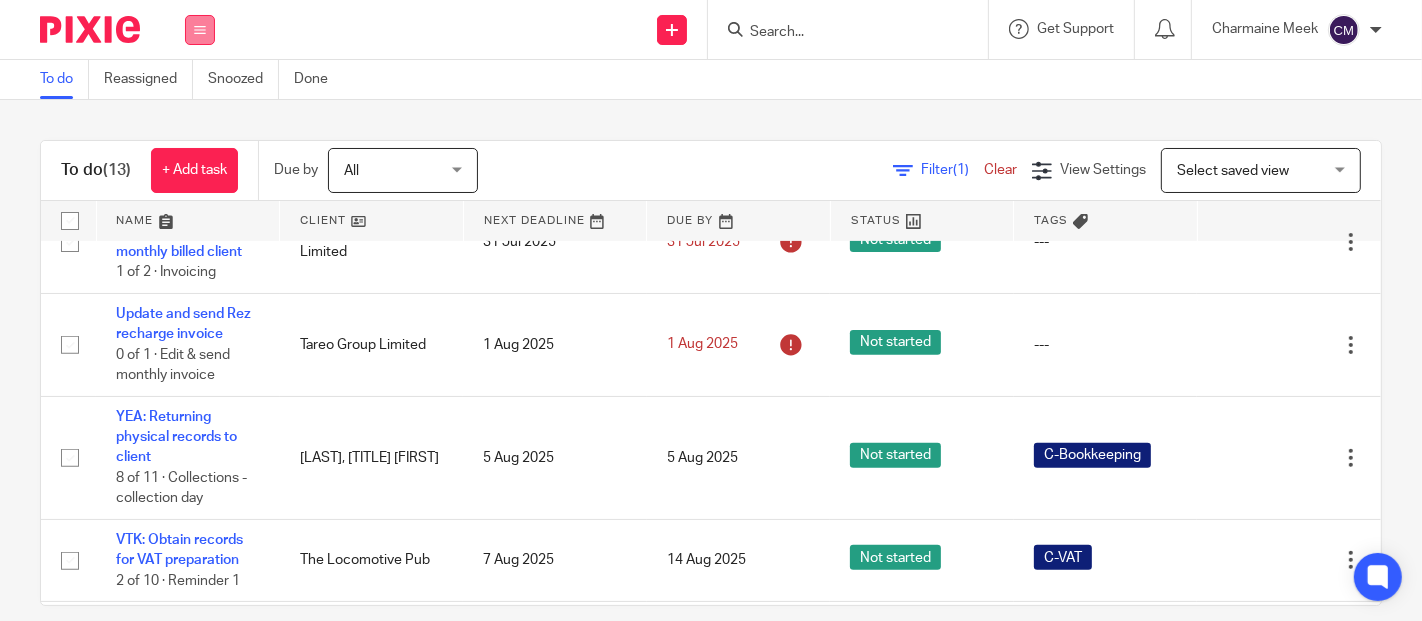 click at bounding box center (200, 30) 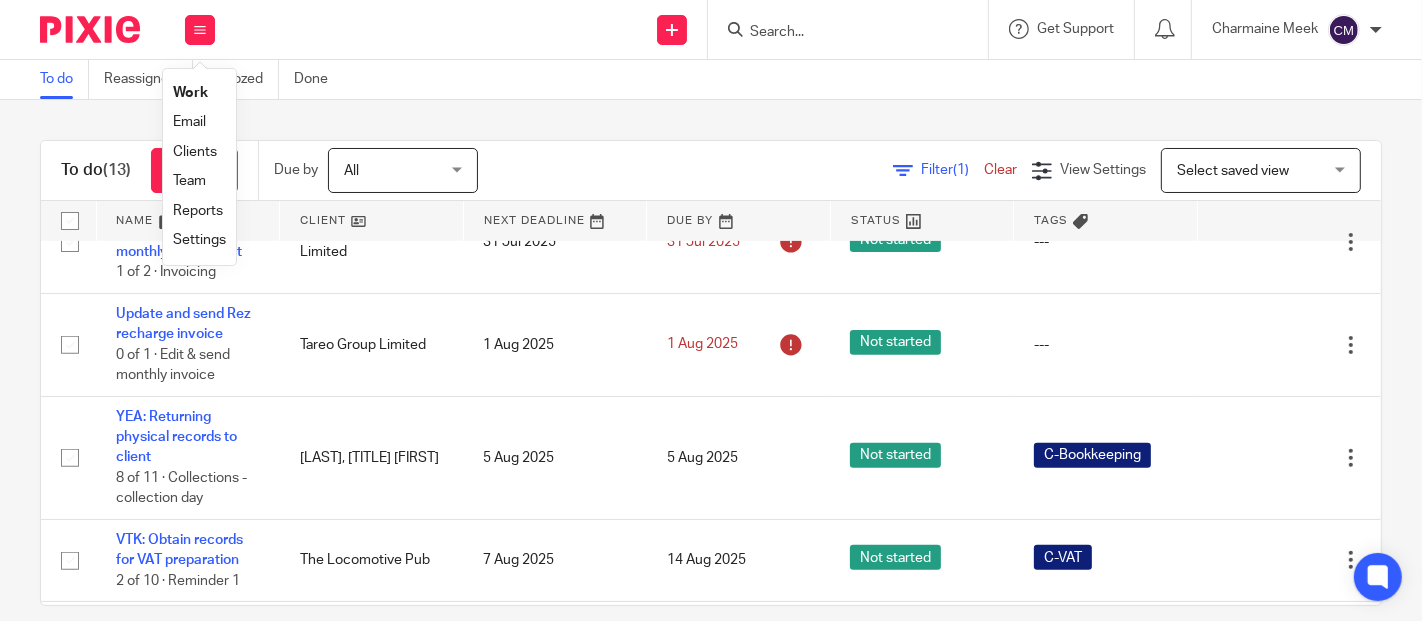 click on "Work" at bounding box center (190, 93) 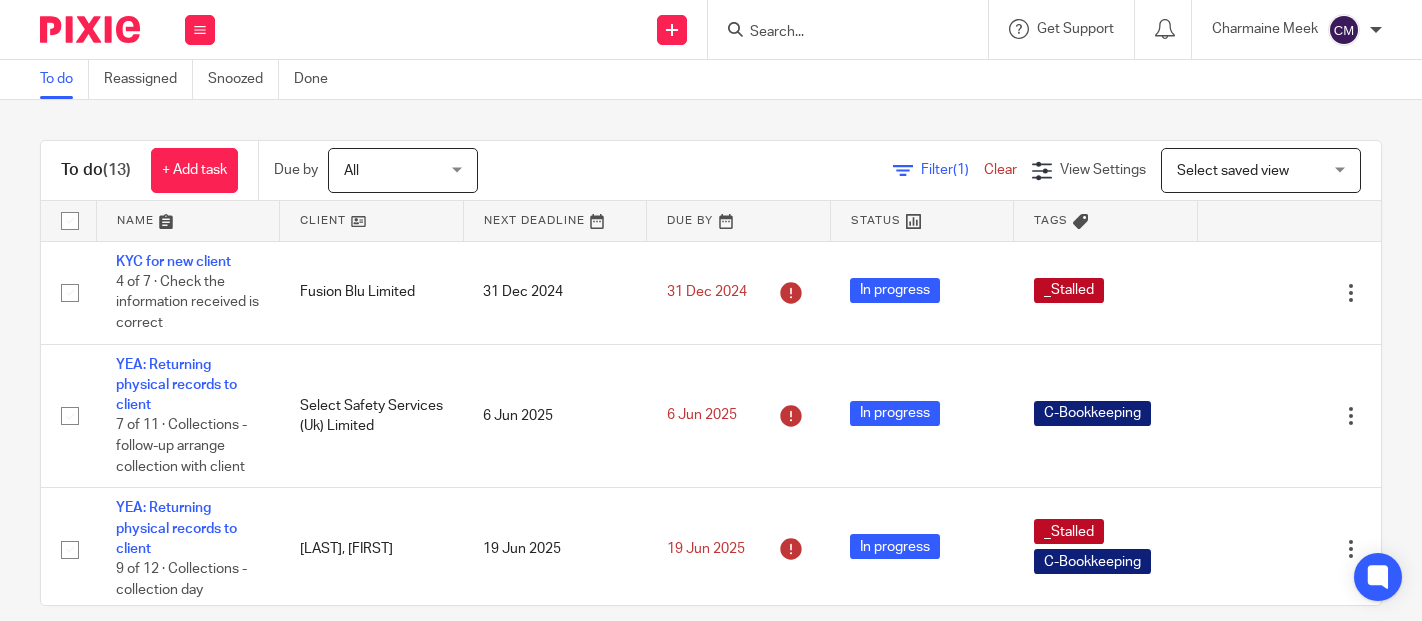 scroll, scrollTop: 0, scrollLeft: 0, axis: both 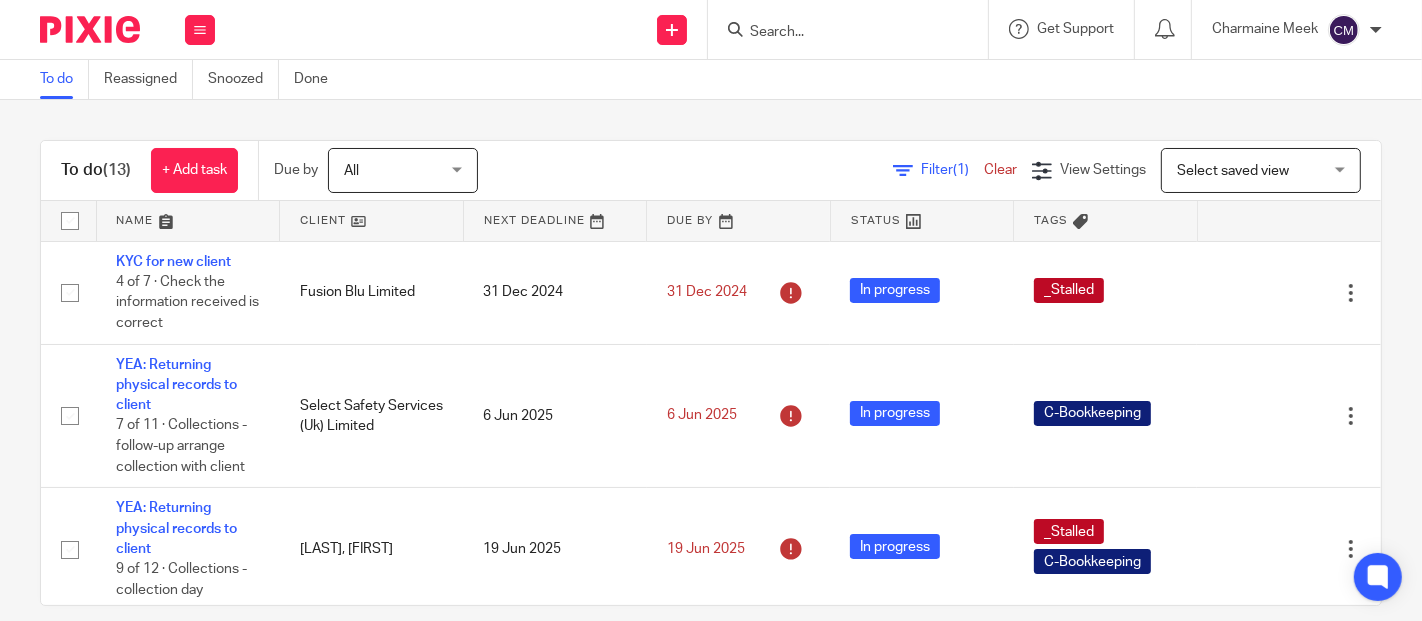 click at bounding box center [838, 33] 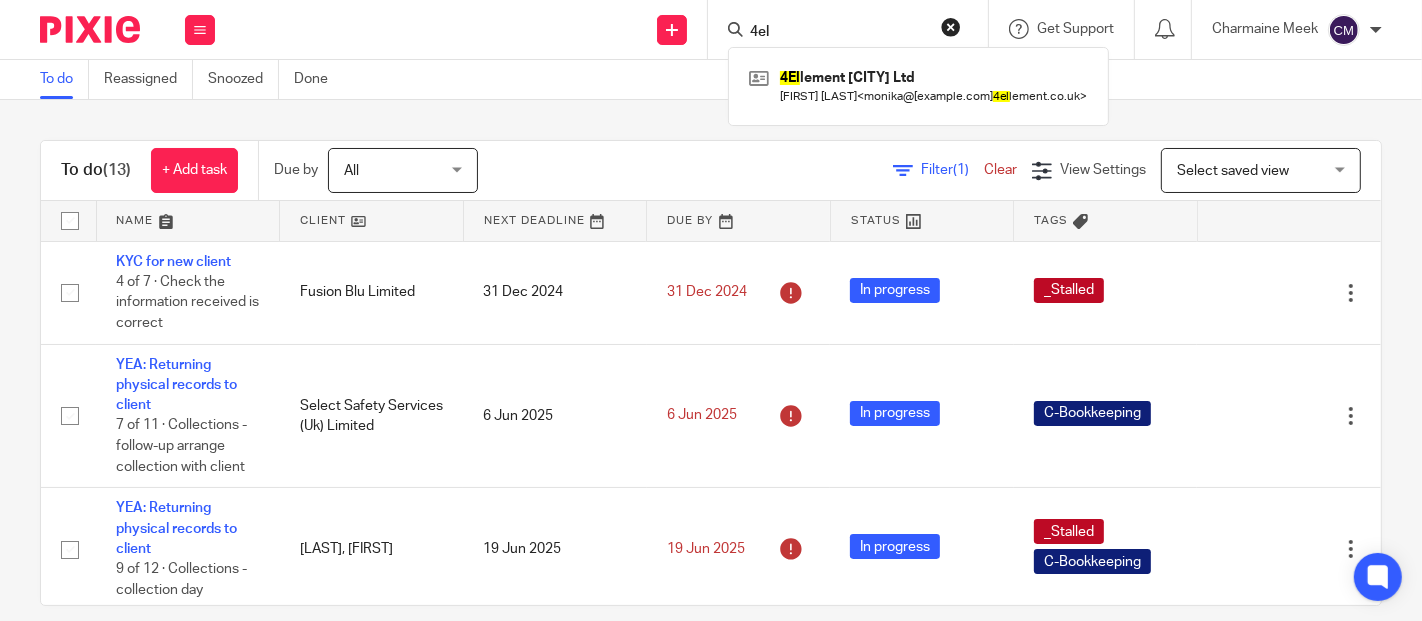 type on "4el" 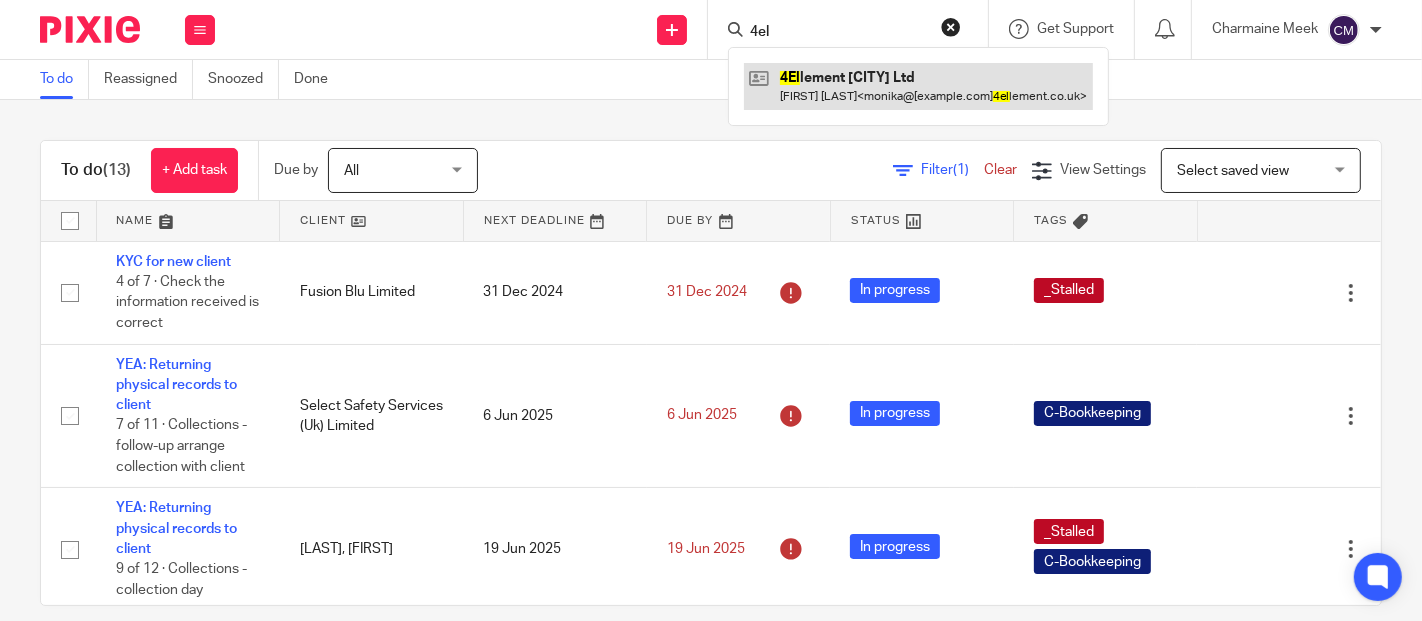 click at bounding box center [918, 86] 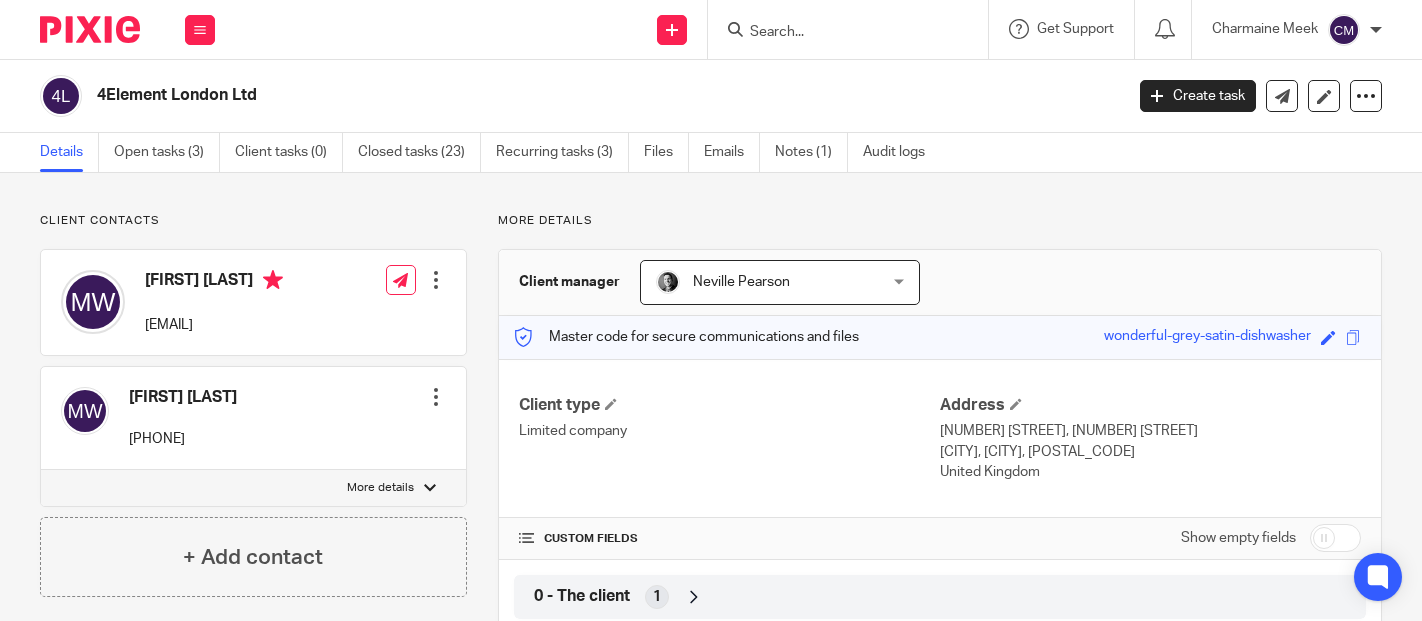click on "Open tasks (3)" at bounding box center [167, 152] 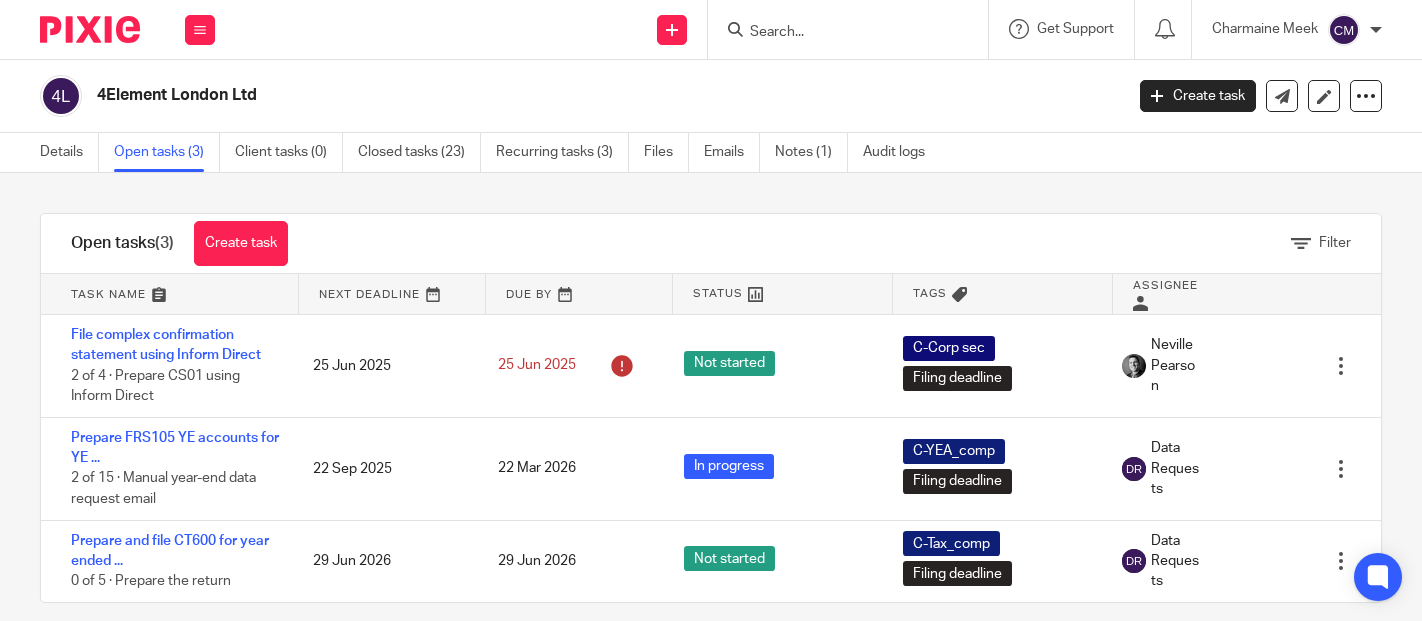 scroll, scrollTop: 0, scrollLeft: 0, axis: both 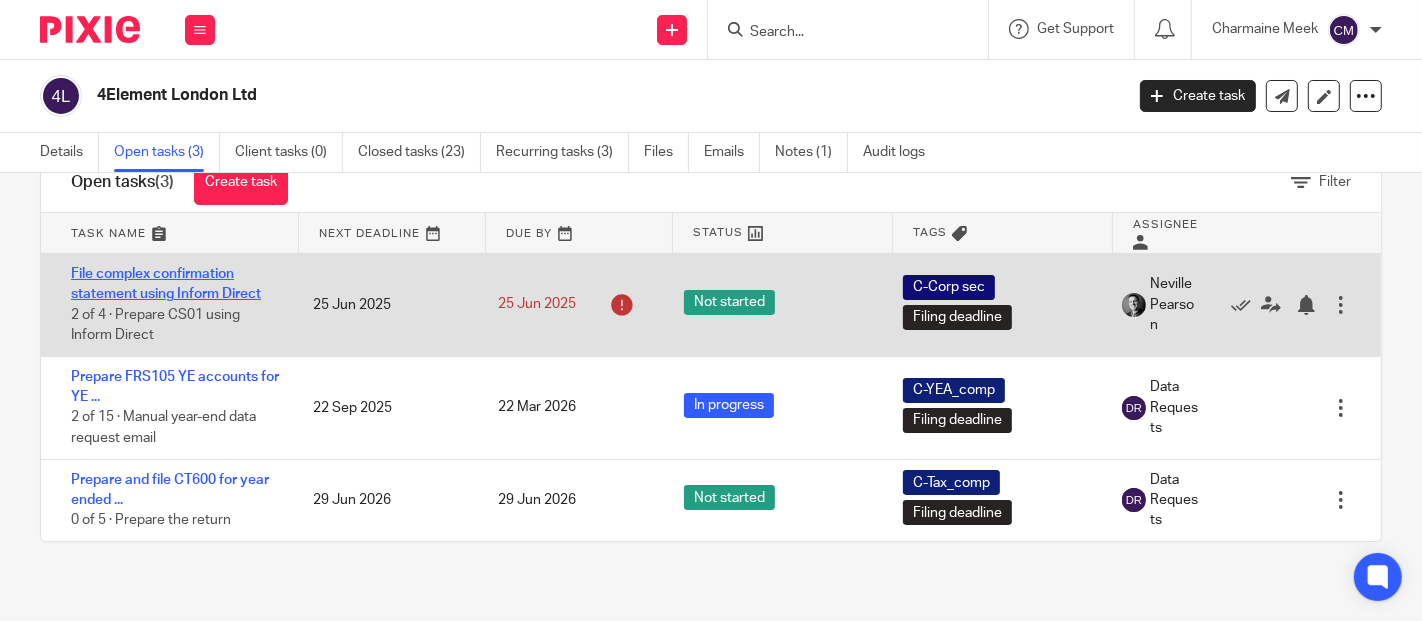 click on "File complex confirmation statement using Inform Direct" at bounding box center [166, 284] 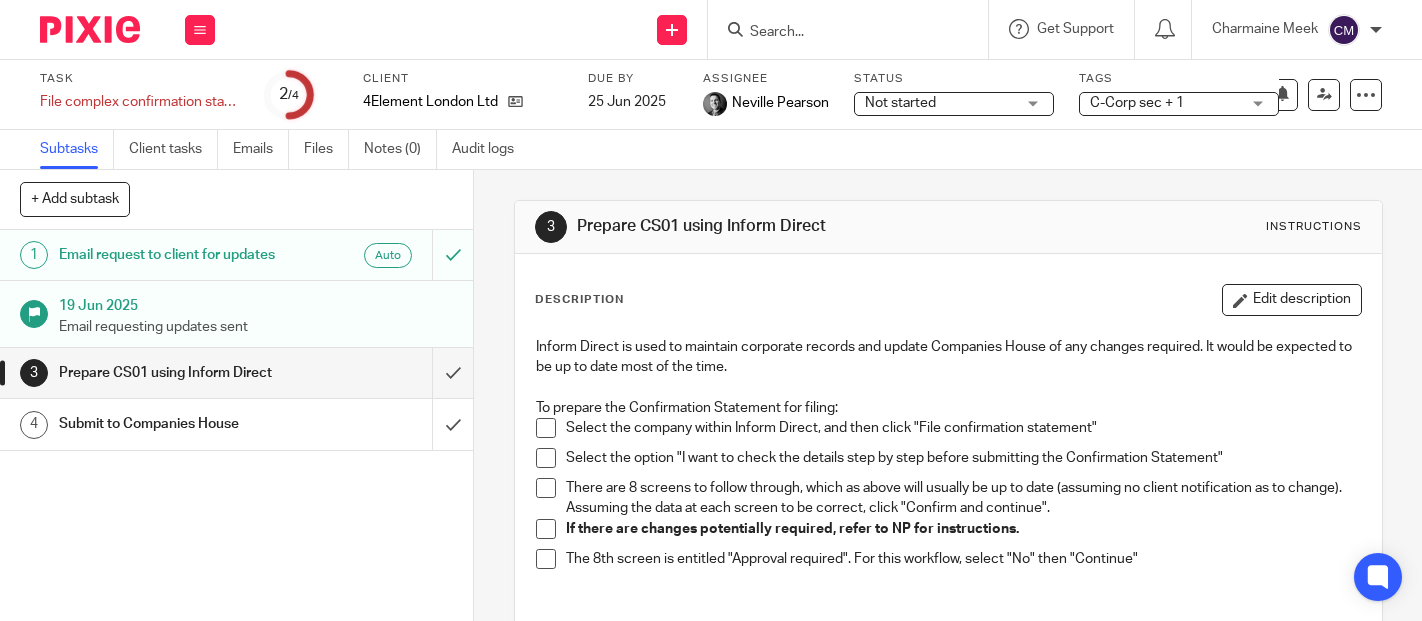 scroll, scrollTop: 0, scrollLeft: 0, axis: both 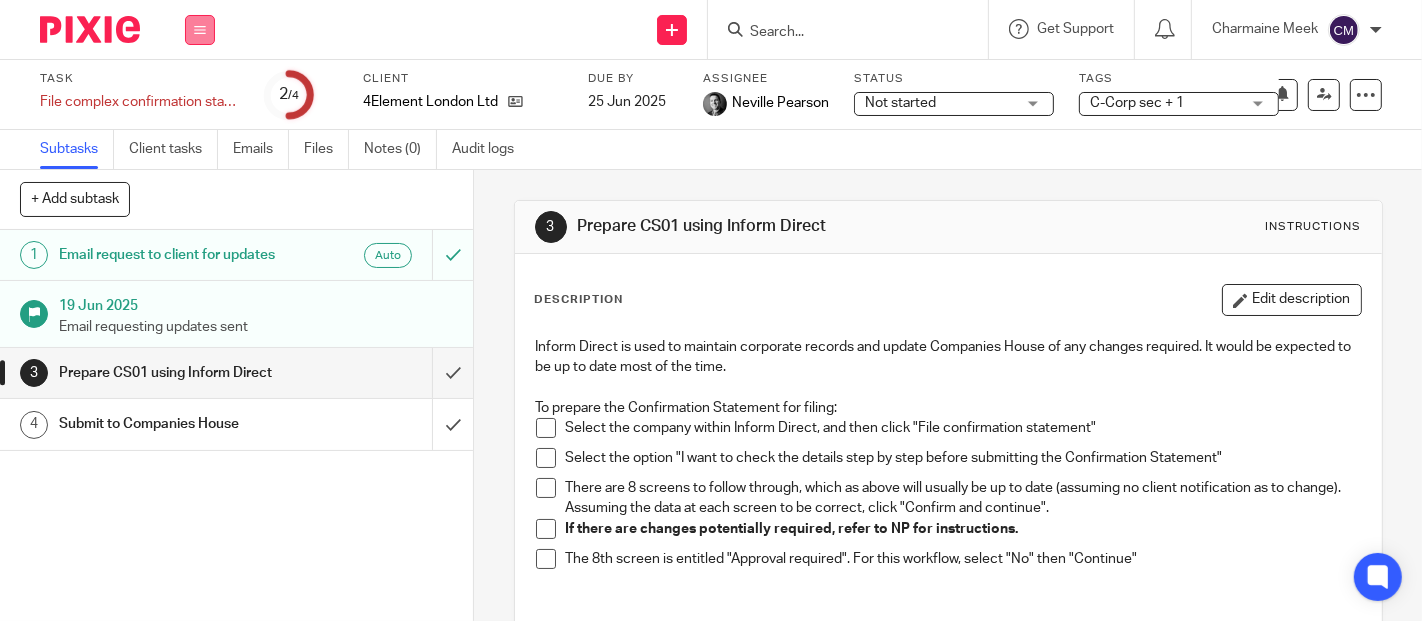 click at bounding box center [200, 30] 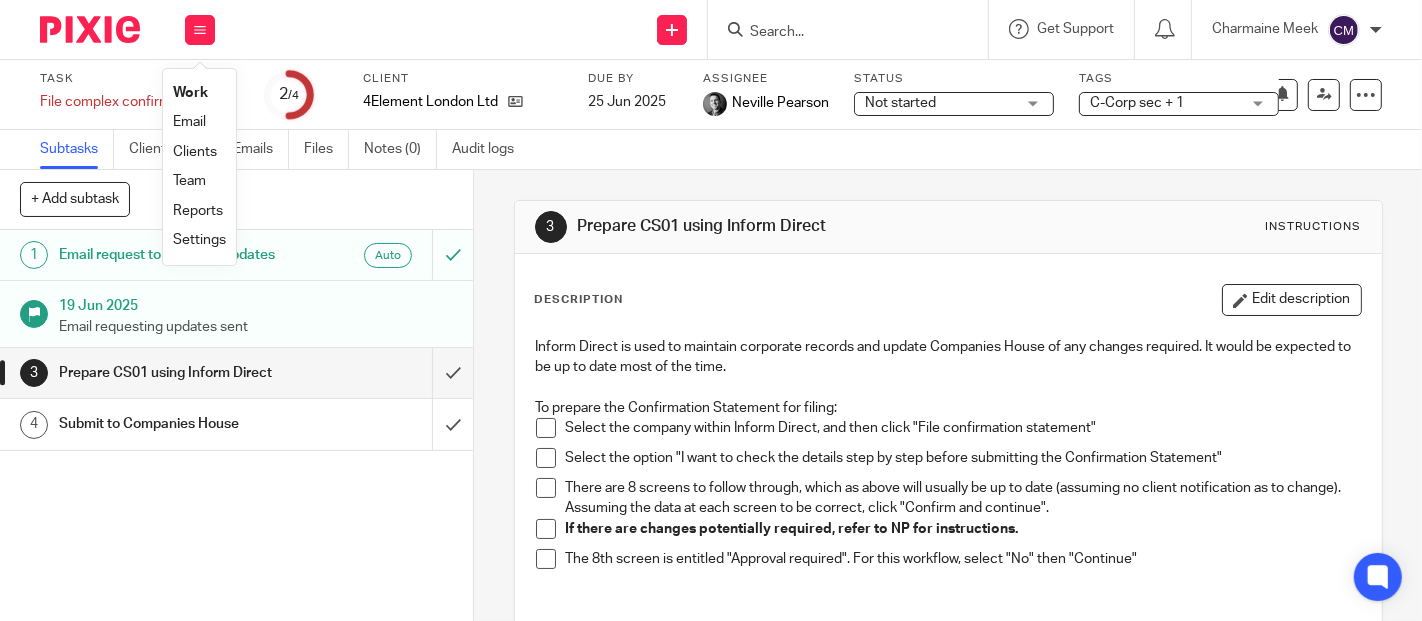 click on "Work" at bounding box center (190, 93) 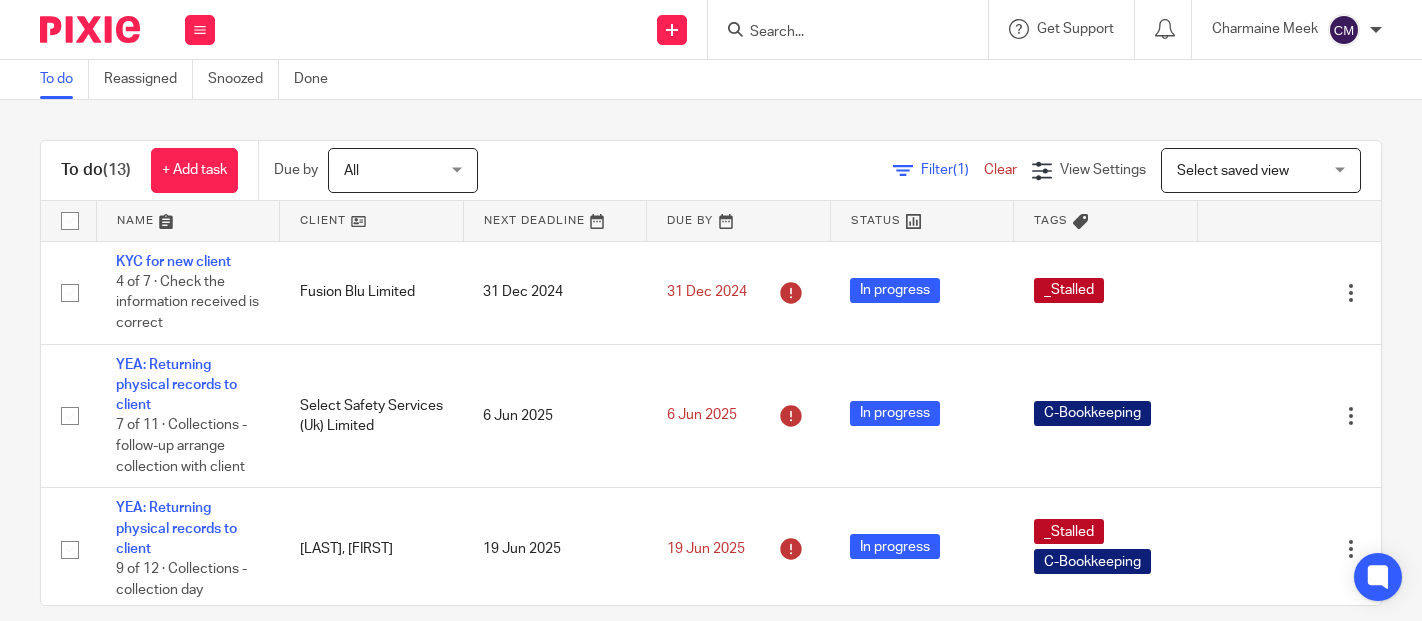 scroll, scrollTop: 0, scrollLeft: 0, axis: both 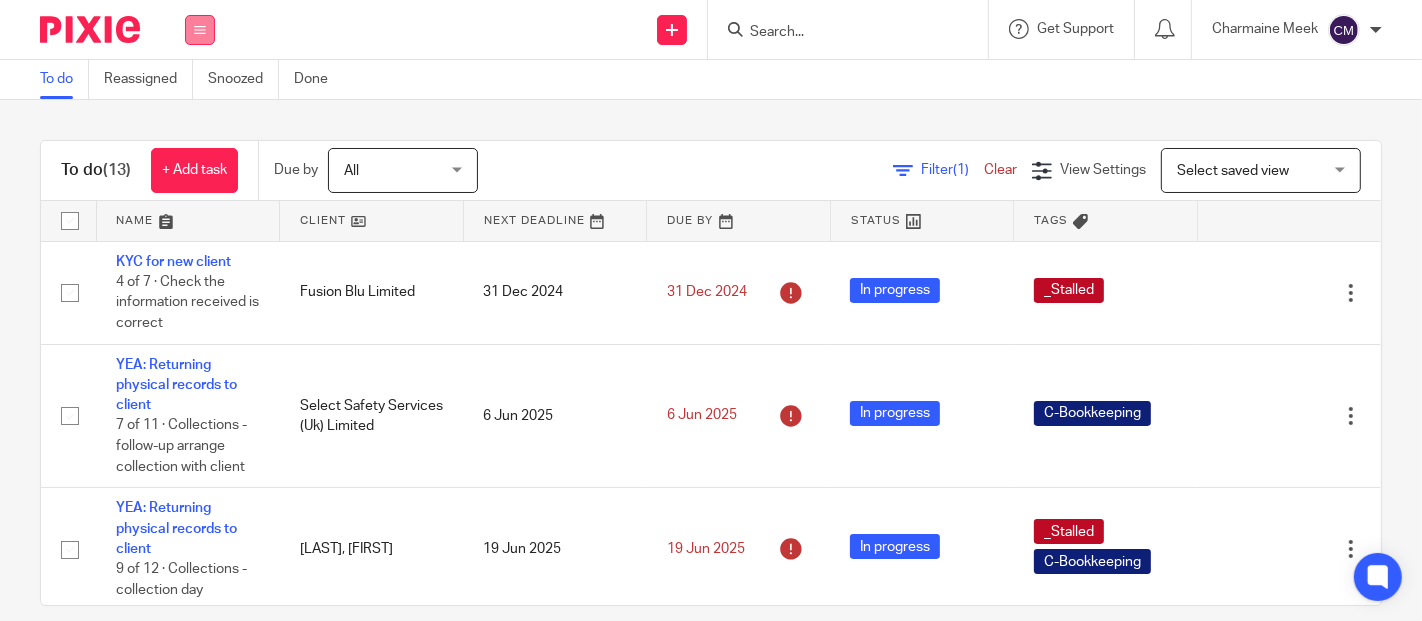 click at bounding box center [200, 30] 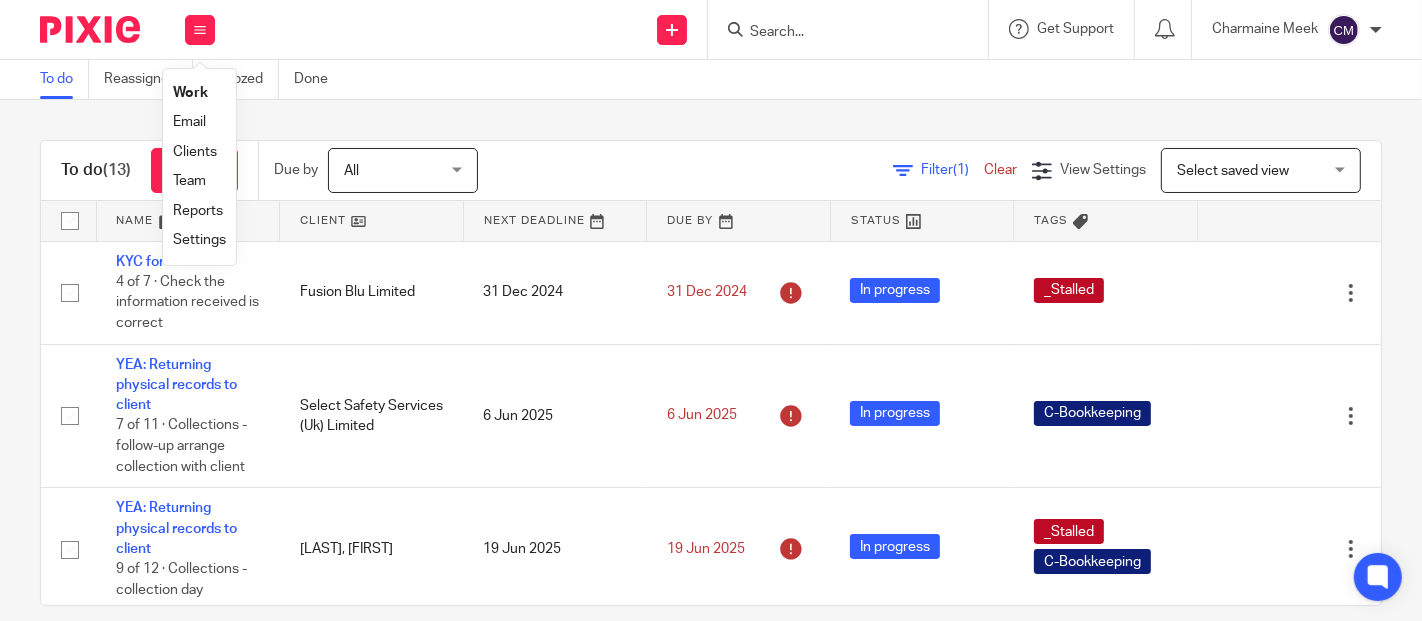 click on "Work" at bounding box center (190, 93) 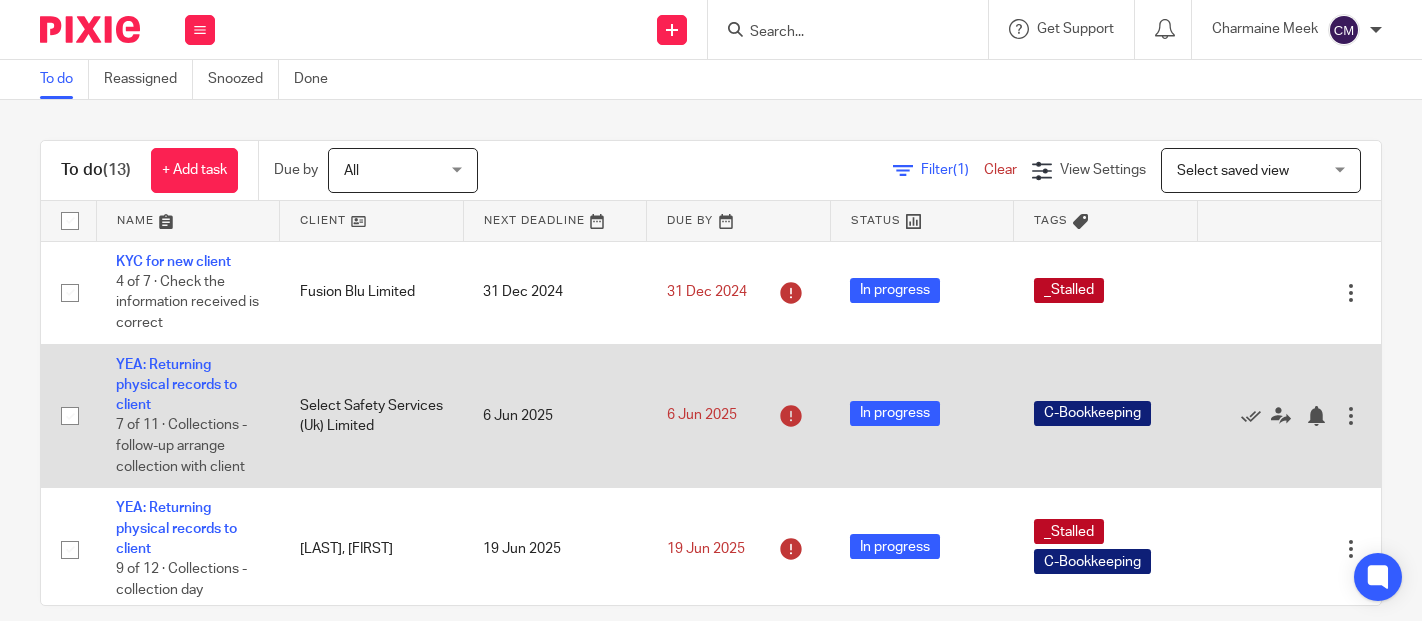 scroll, scrollTop: 0, scrollLeft: 0, axis: both 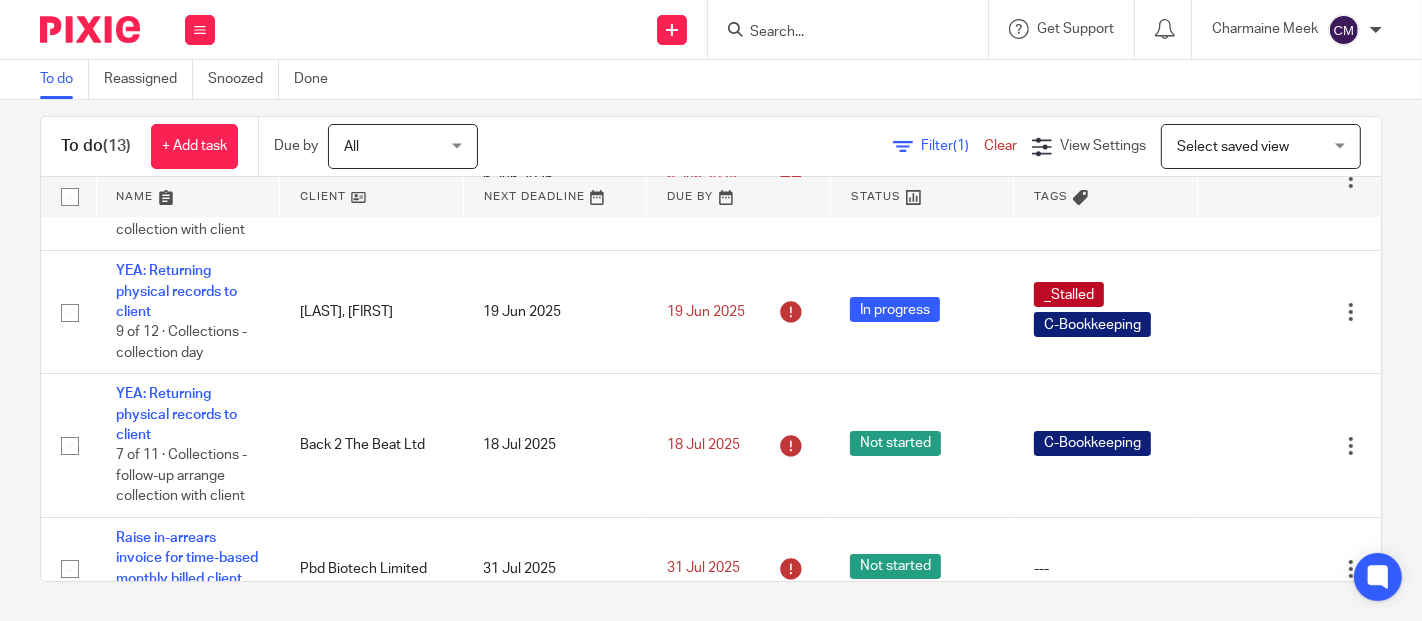 click on "To do
(13)   + Add task    Due by
All
All
Today
Tomorrow
This week
Next week
This month
Next month
All
all     Filter
(1) Clear     View Settings   View Settings     (1) Filters   Clear   Save     Manage saved views
Select saved view
Select saved view
Select saved view" at bounding box center [711, 147] 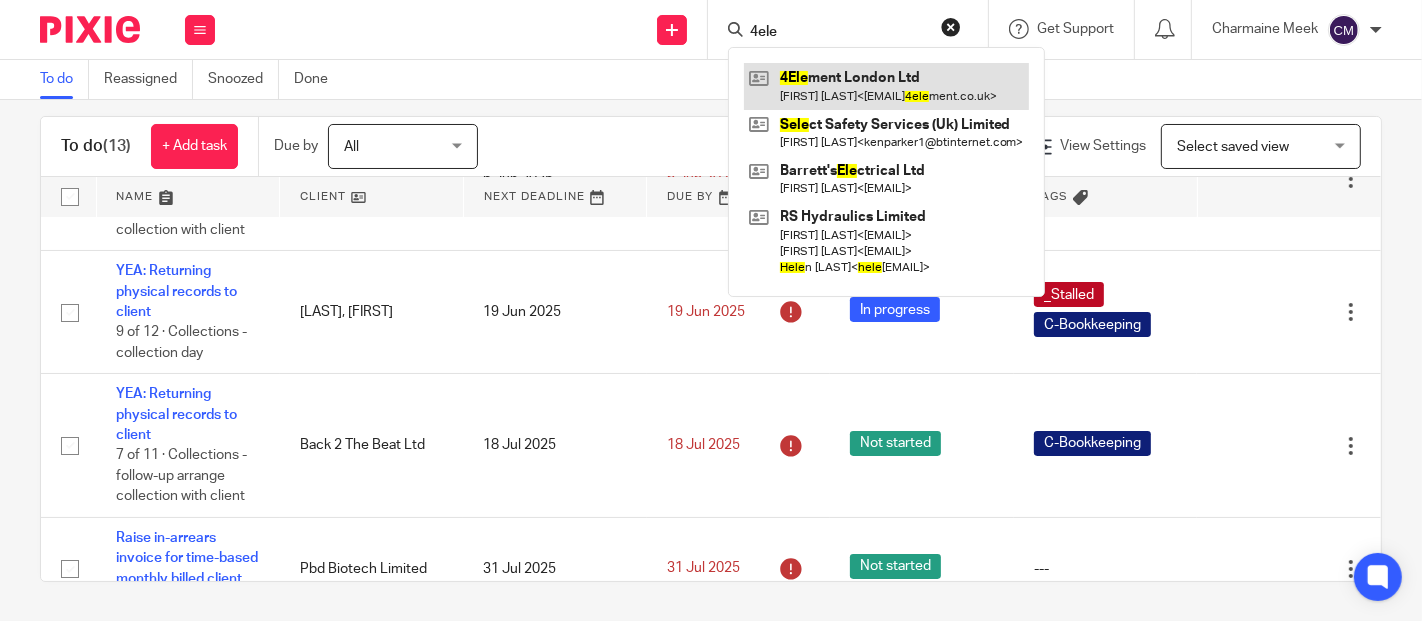 type on "4ele" 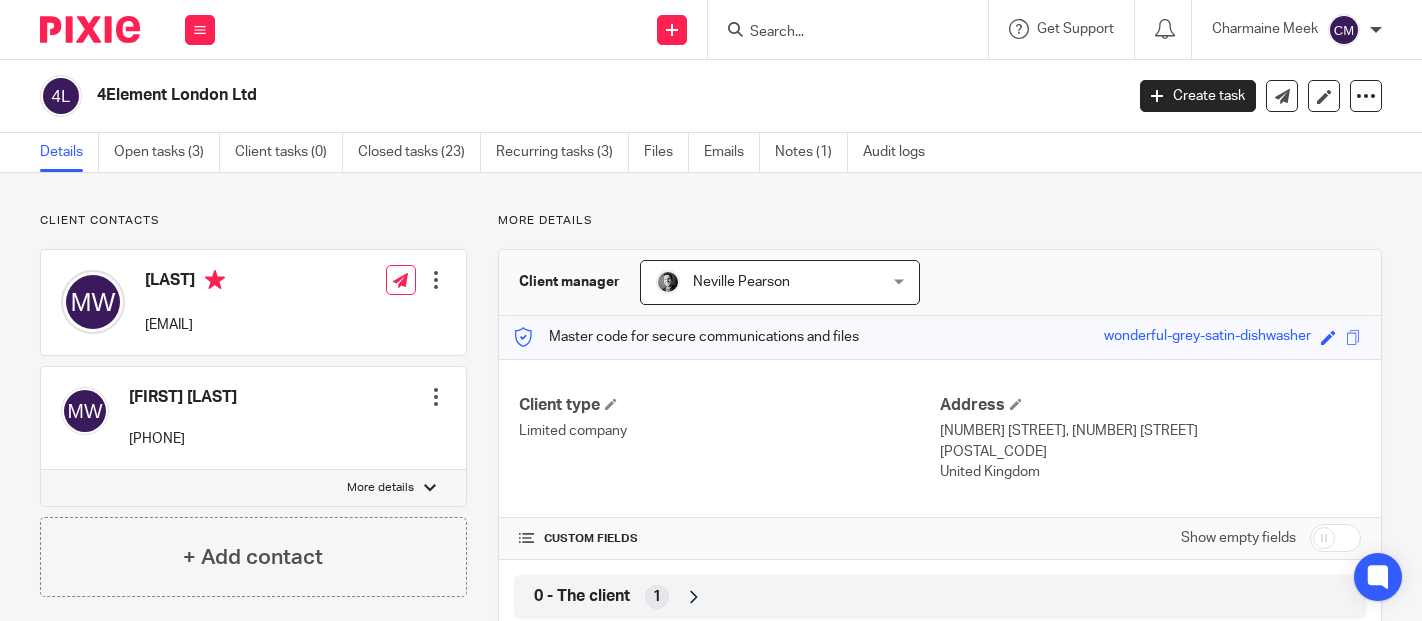 scroll, scrollTop: 0, scrollLeft: 0, axis: both 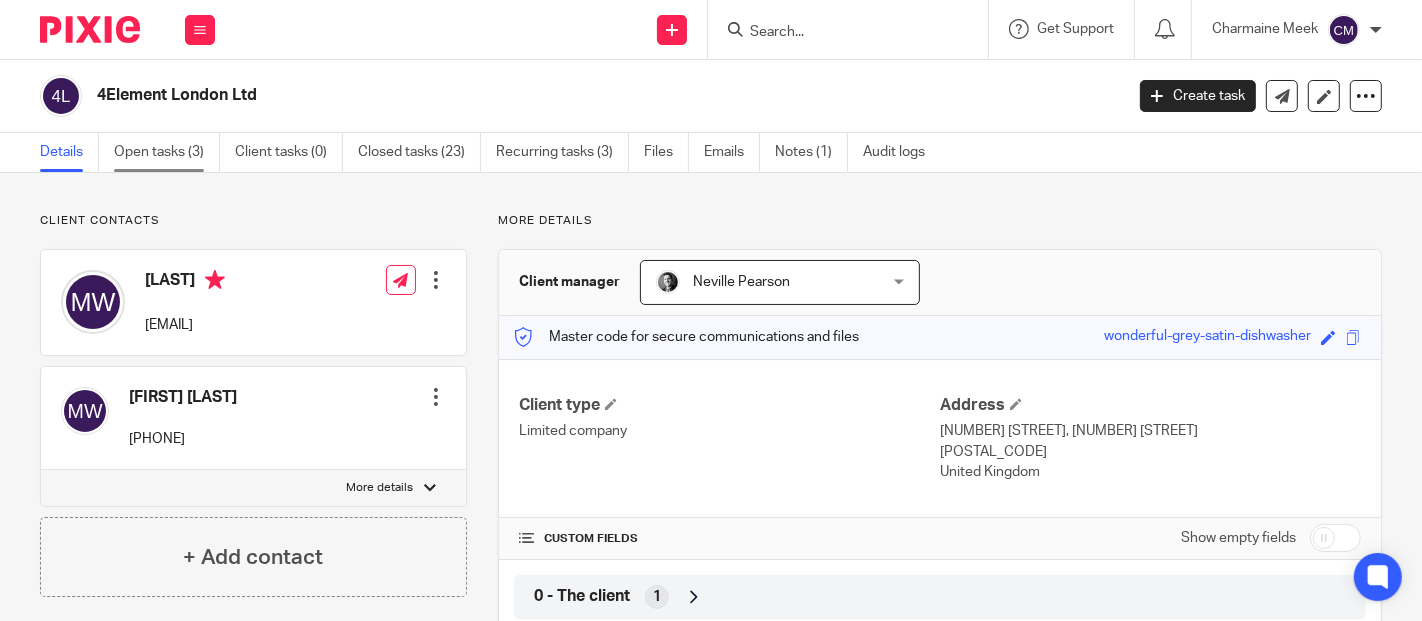 click on "Open tasks (3)" at bounding box center [167, 152] 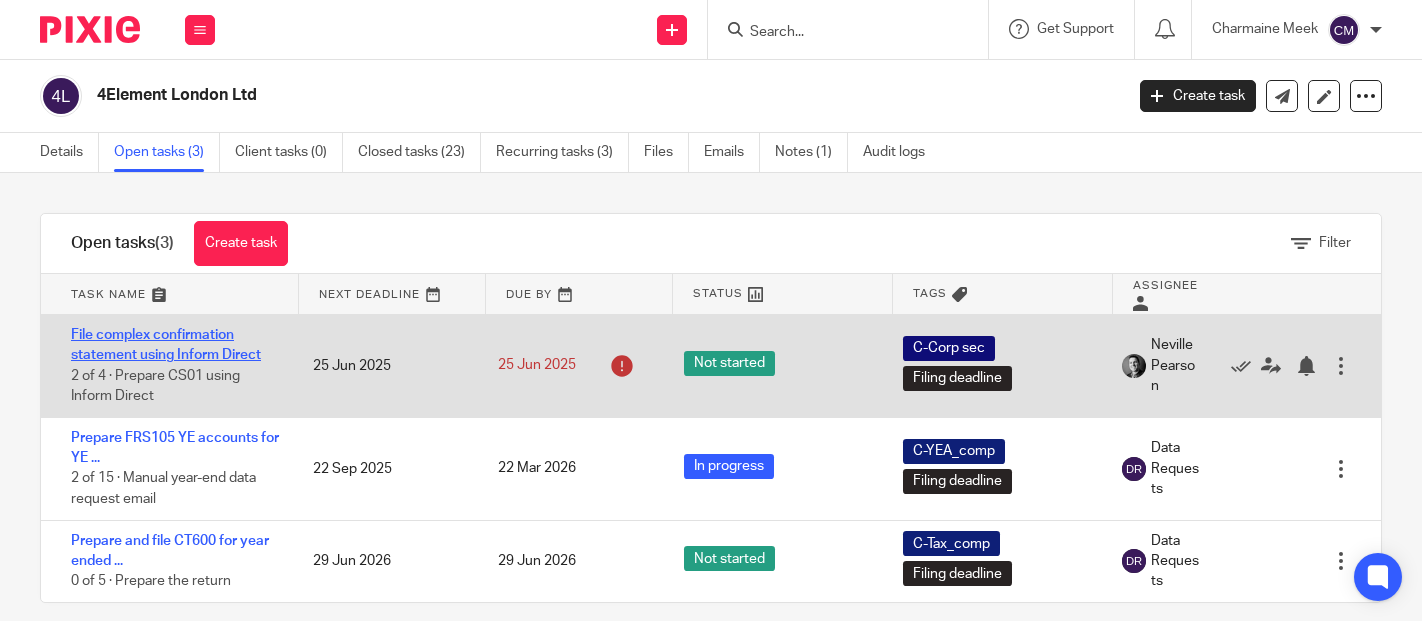 scroll, scrollTop: 0, scrollLeft: 0, axis: both 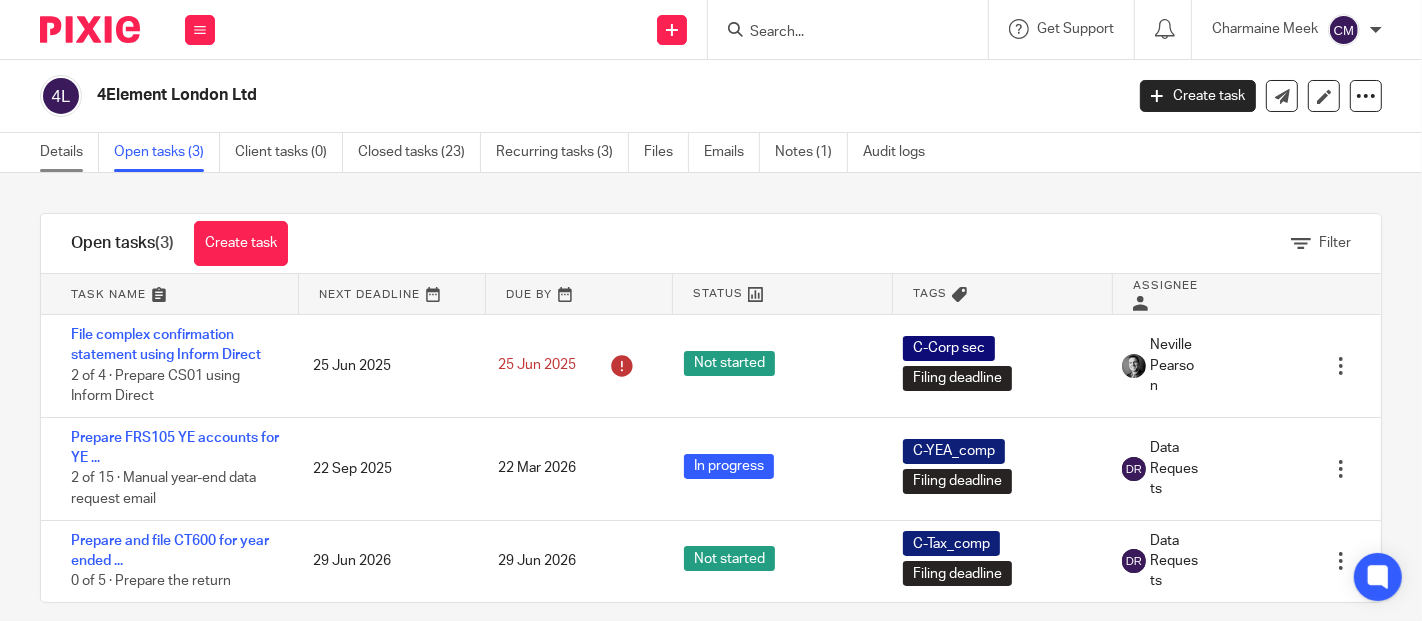 click on "Details" at bounding box center [69, 152] 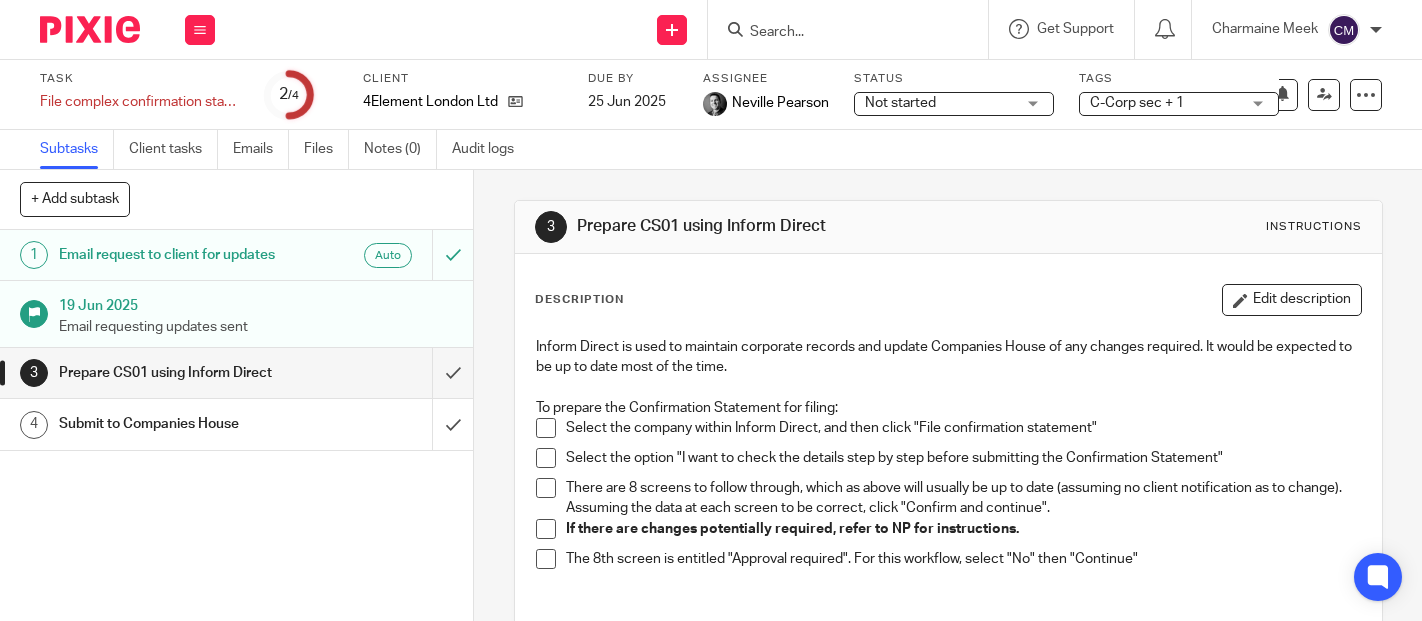 scroll, scrollTop: 0, scrollLeft: 0, axis: both 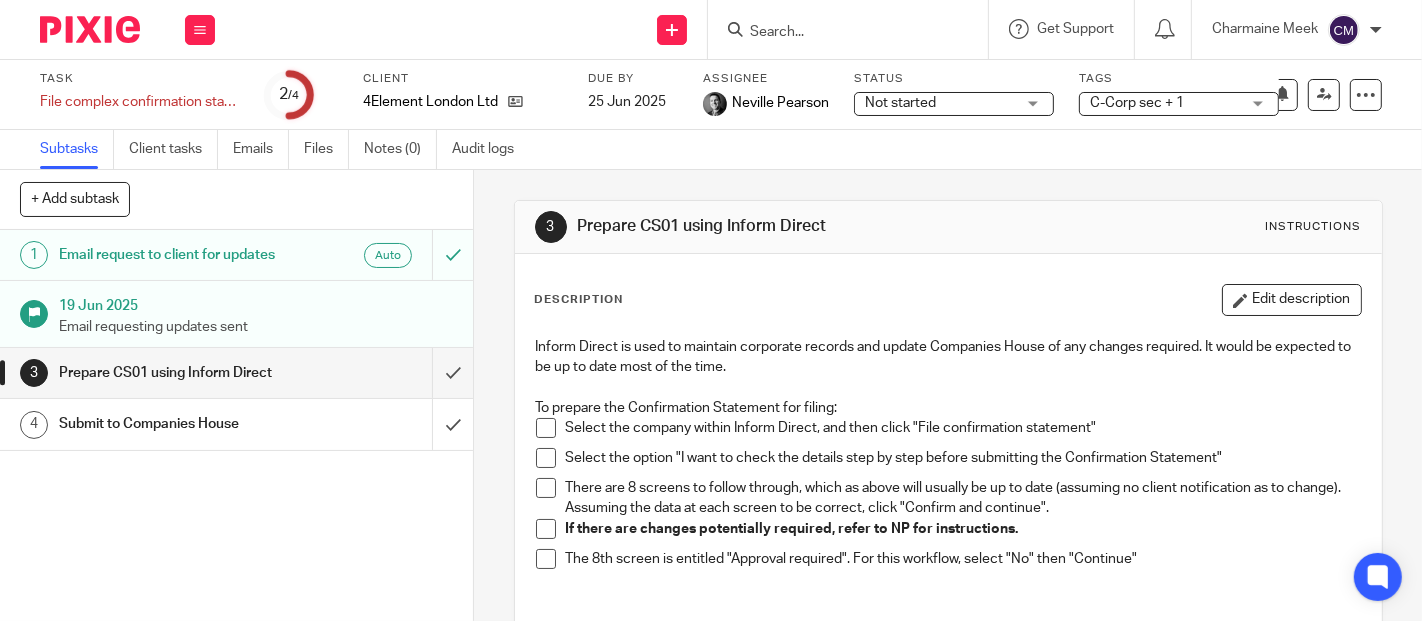 click on "Auto" at bounding box center [353, 255] 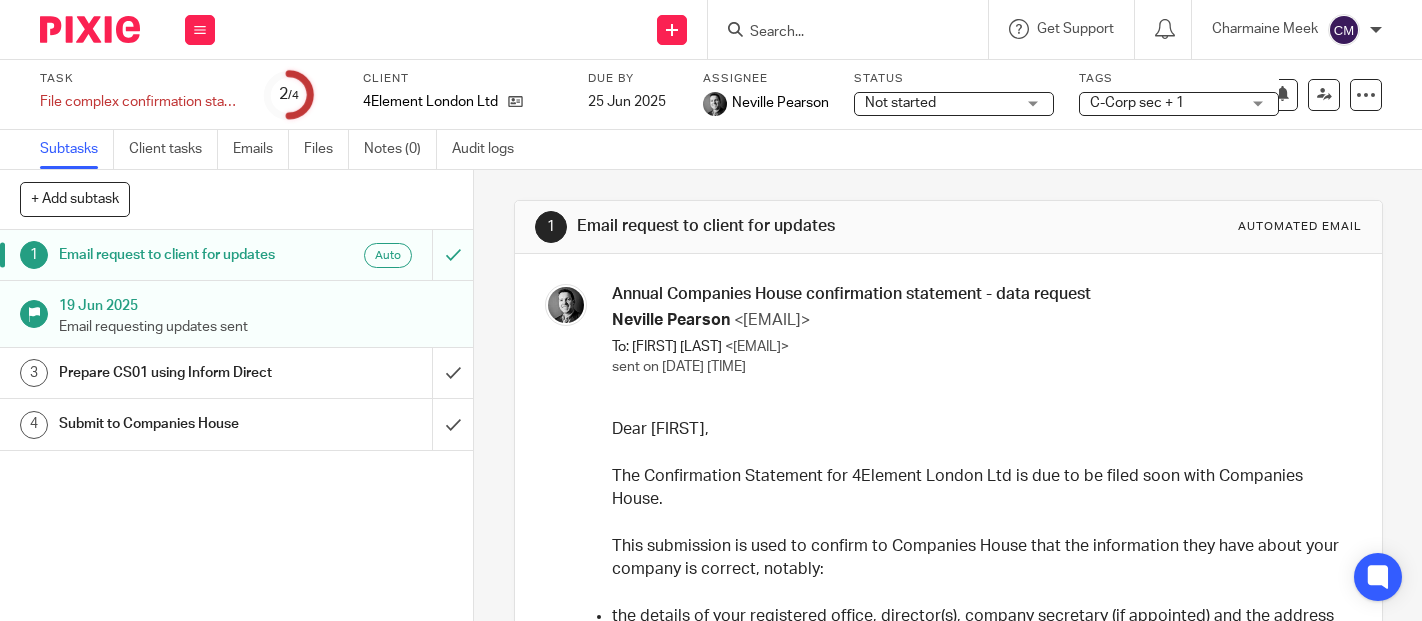 scroll, scrollTop: 0, scrollLeft: 0, axis: both 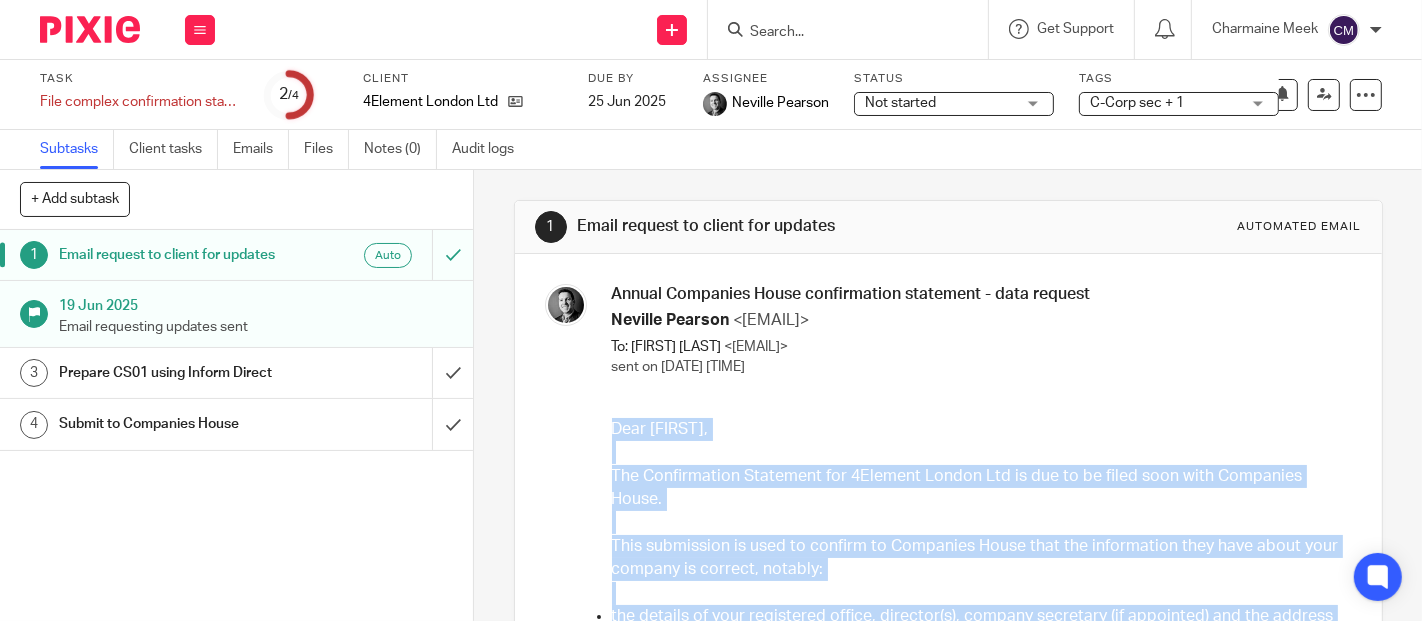 drag, startPoint x: 908, startPoint y: 502, endPoint x: 602, endPoint y: 423, distance: 316.03323 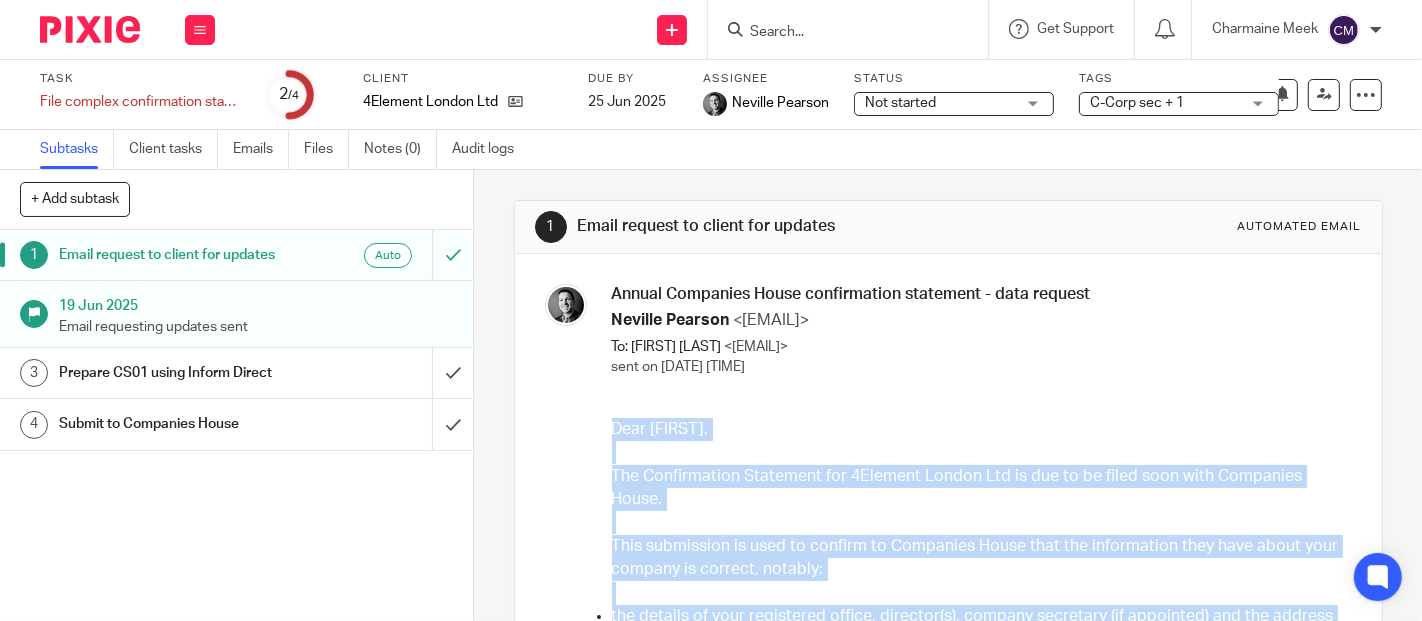 copy on "Dear Monika, The Confirmation Statement for 4Element London Ltd is due to be filed soon with Companies House. This submission is used to confirm to Companies House that the information they have about your company is correct, notably: the details of your registered office, director(s), company secretary (if appointed) and the address where you keep your records   your statement of capital and shareholder information   your SIC code(s) (the number(s) that identifies what your company does)   your register of ‘people with significant control’ (PSC)   If any of these changed in the last year please let me know as soon as possible, in order that we can ensure any required updates are reflected prior to submitting the Confirmation Statement. Thank you in advance for your support." 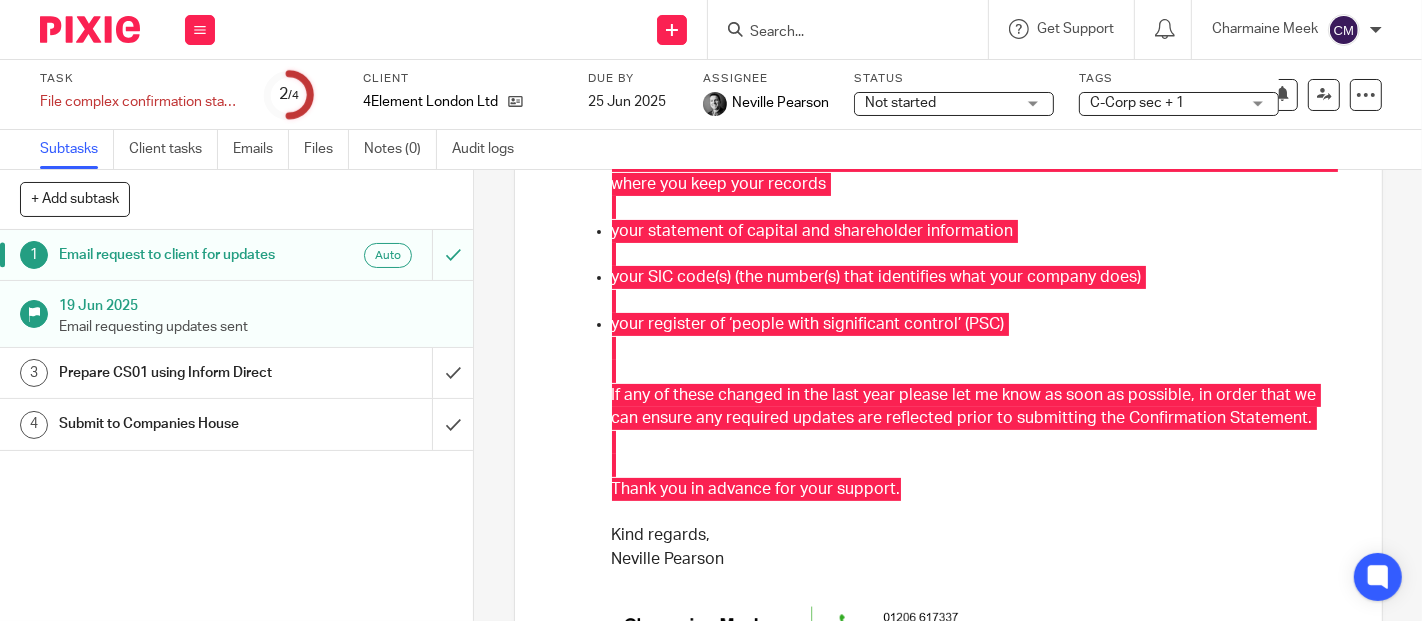scroll, scrollTop: 12, scrollLeft: 0, axis: vertical 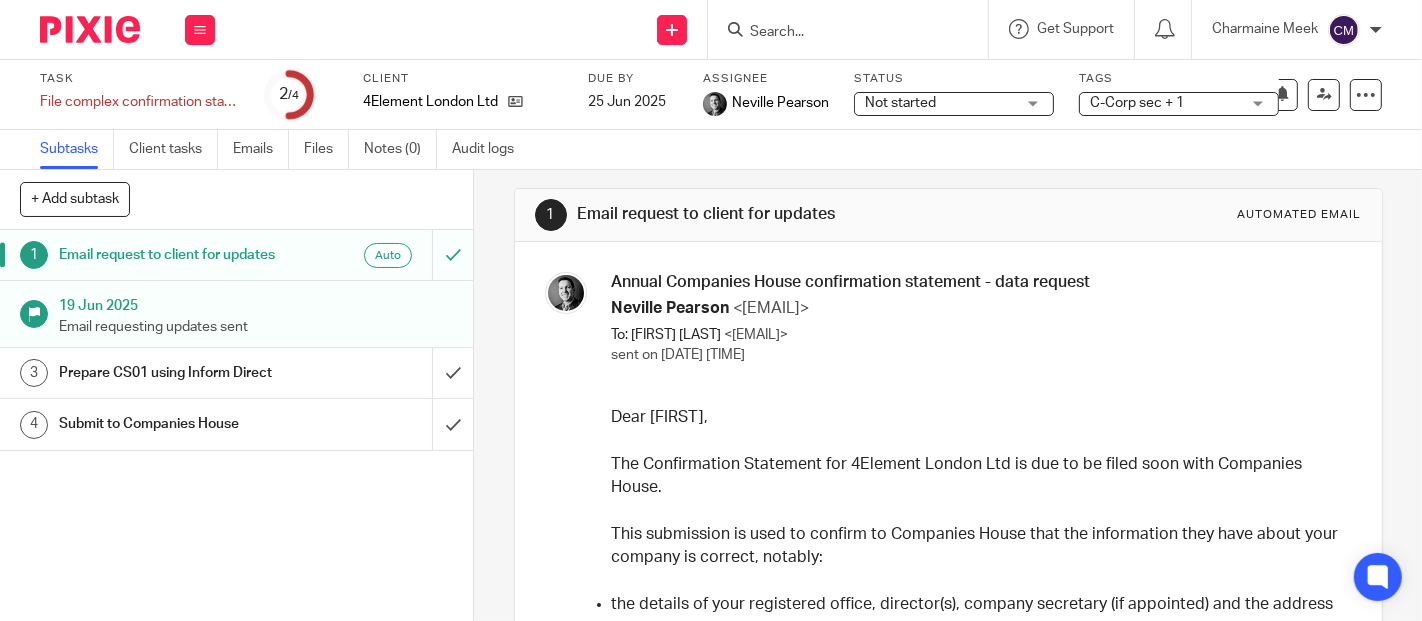 click on "1
Email request to client for updates
Automated email" at bounding box center [948, 215] 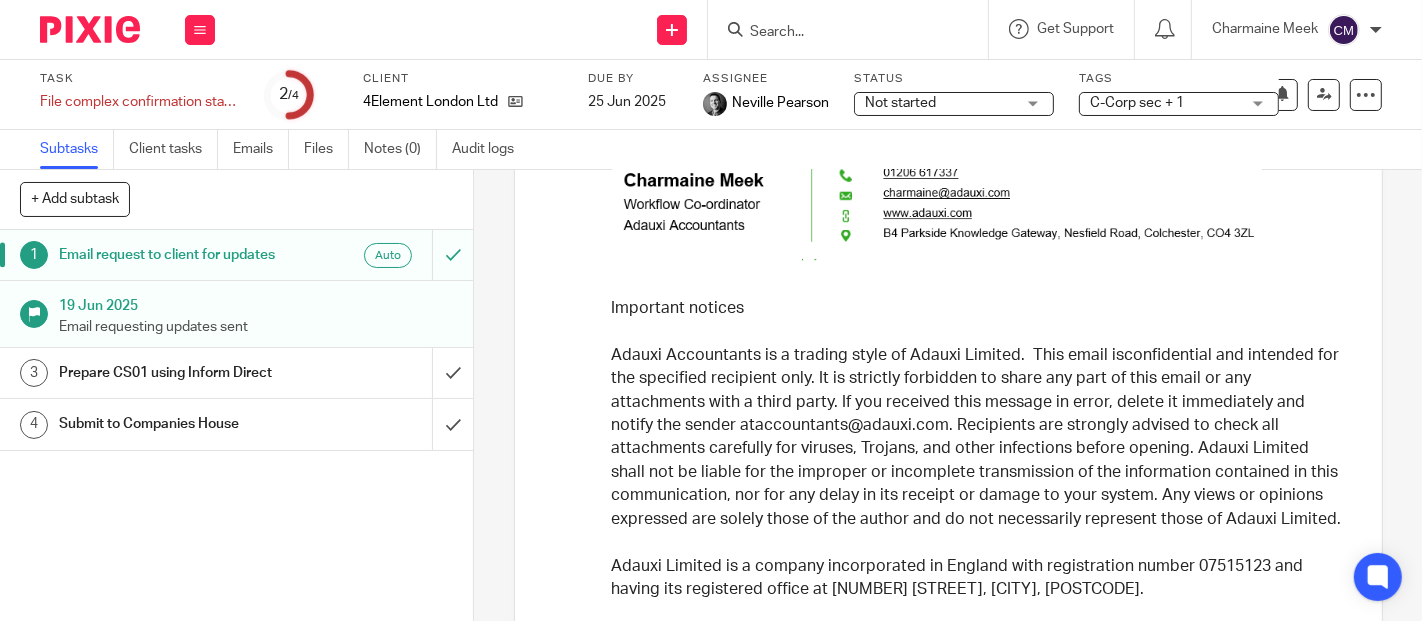 scroll, scrollTop: 1012, scrollLeft: 0, axis: vertical 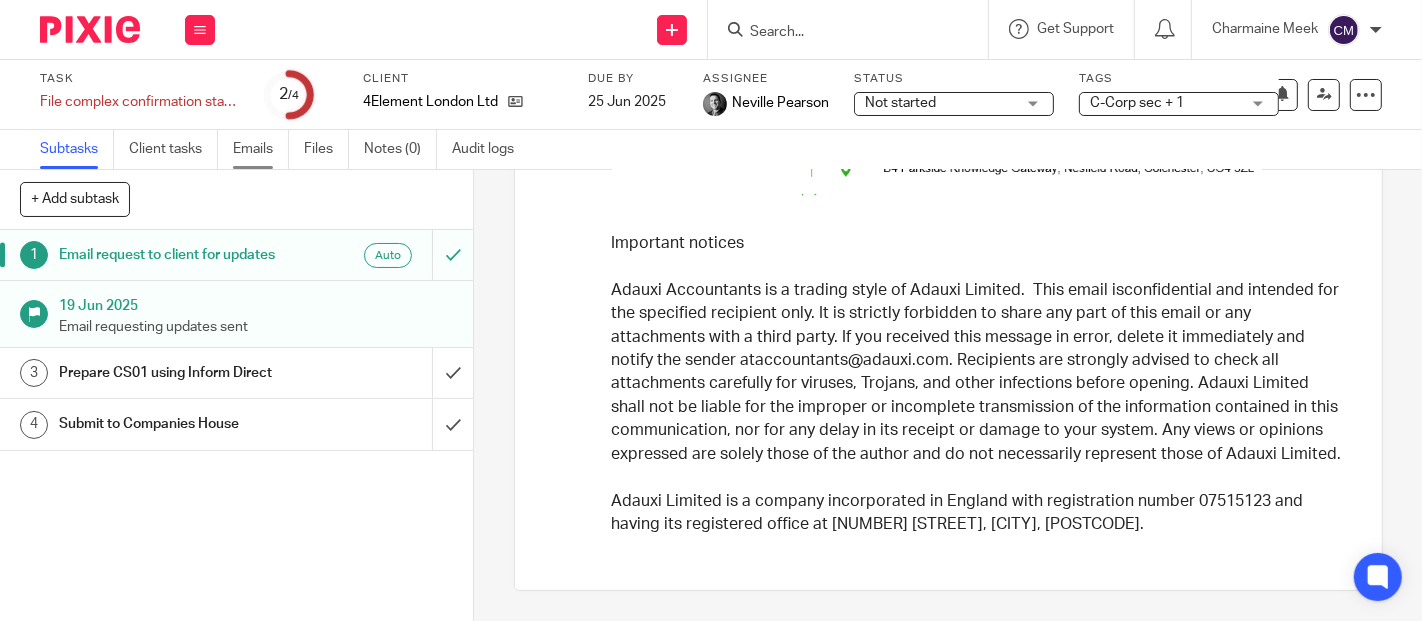 click on "Emails" at bounding box center [261, 149] 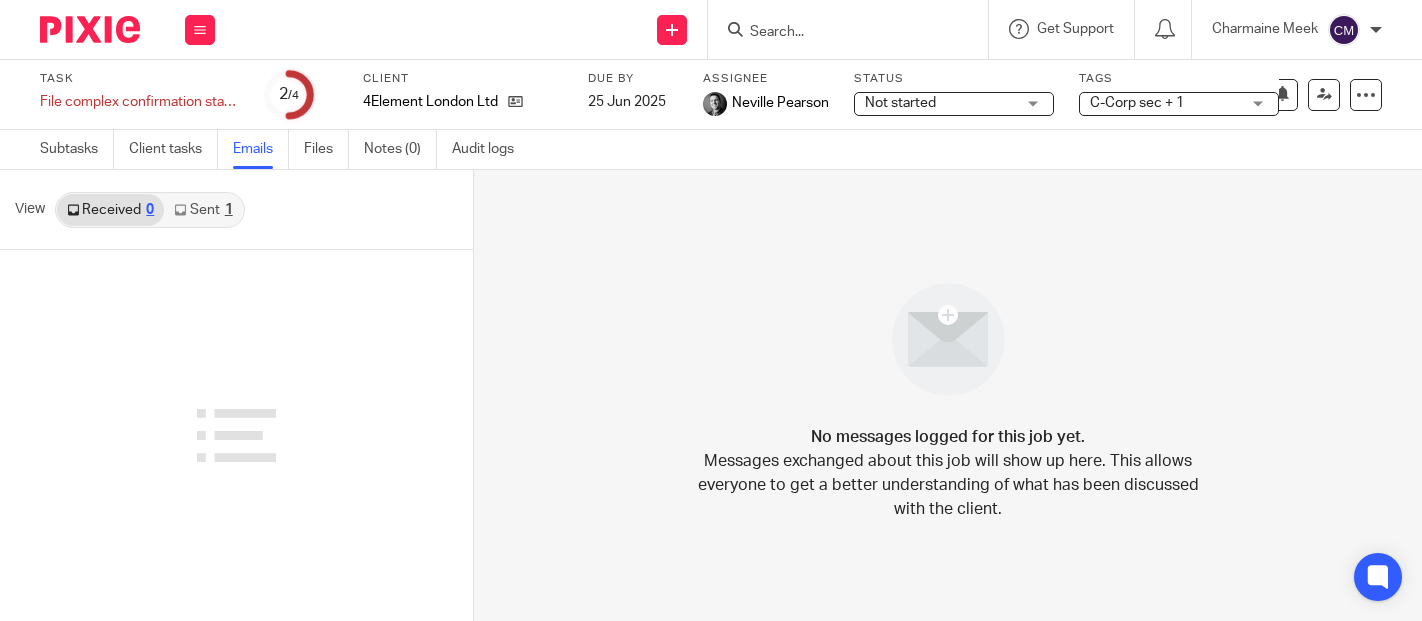 scroll, scrollTop: 0, scrollLeft: 0, axis: both 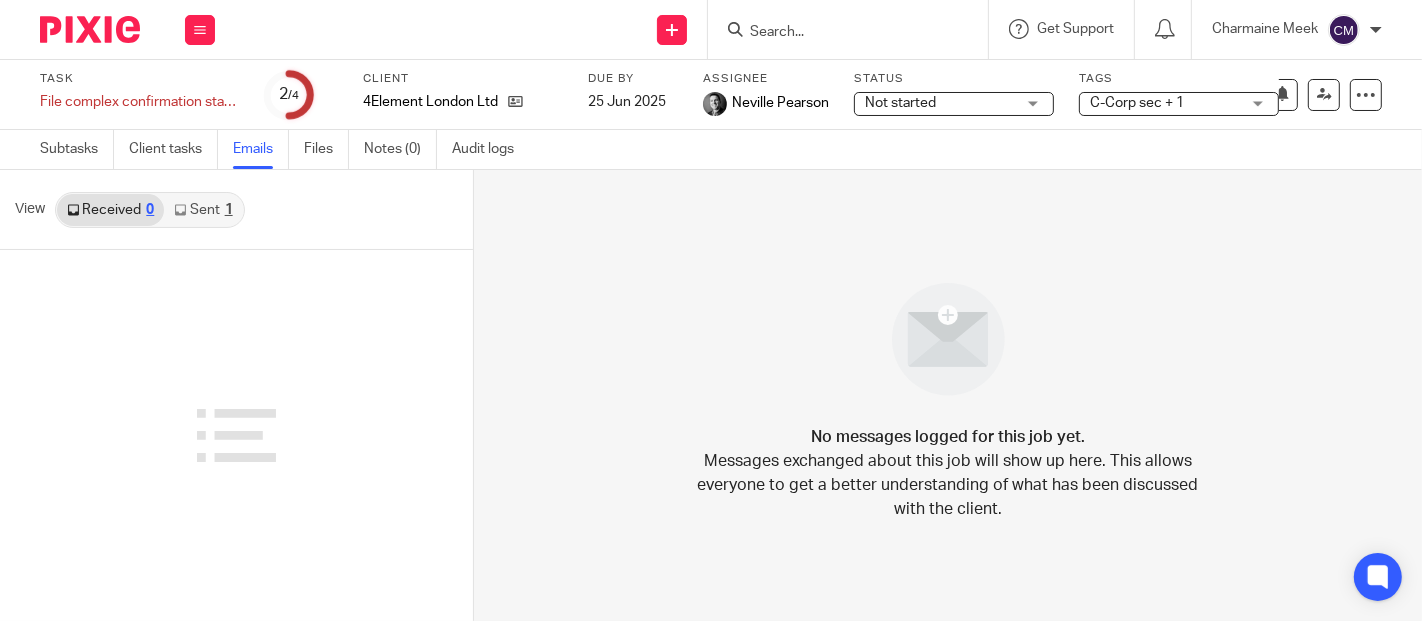 click on "Sent
1" at bounding box center (203, 210) 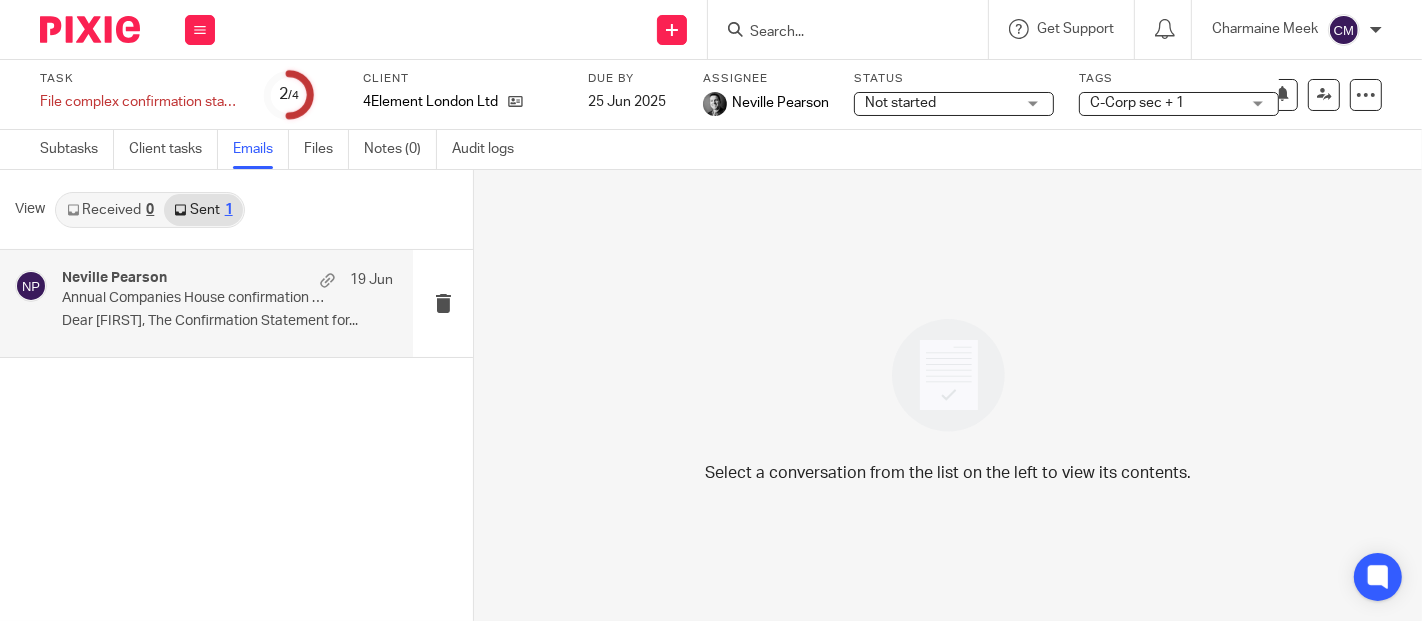 click on "[FIRST] [LAST]
[DATE]" at bounding box center (227, 280) 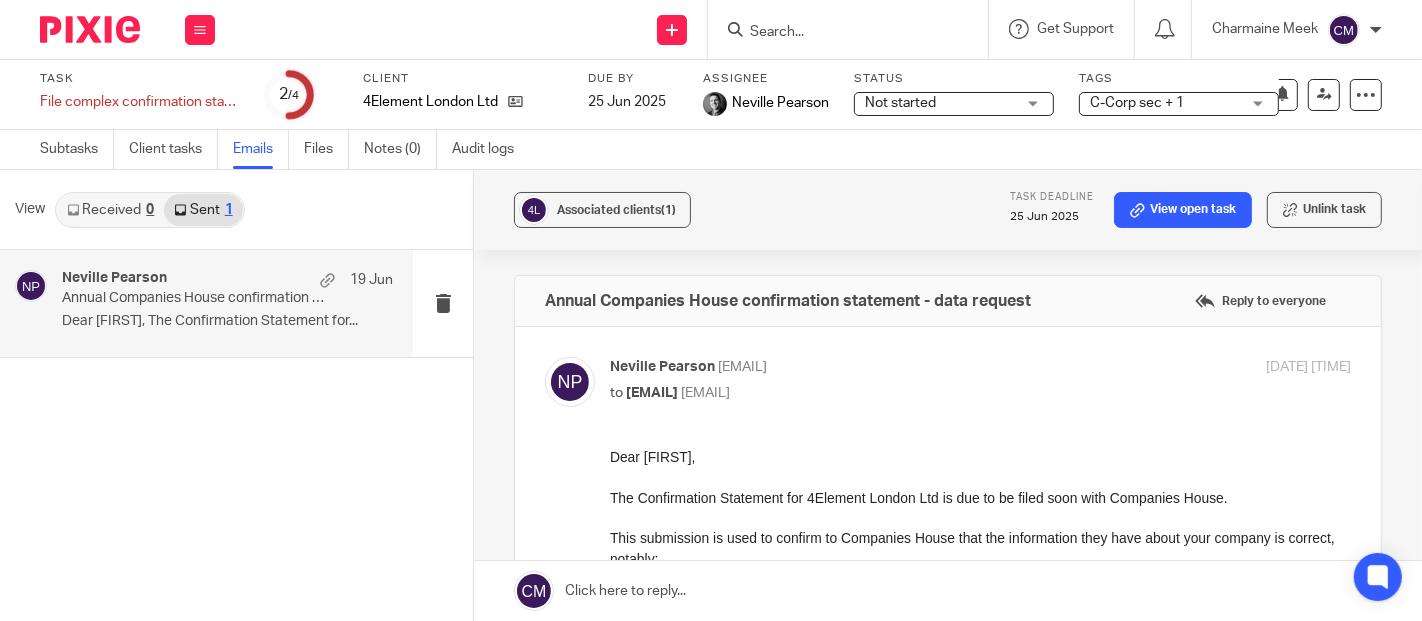 scroll, scrollTop: 0, scrollLeft: 0, axis: both 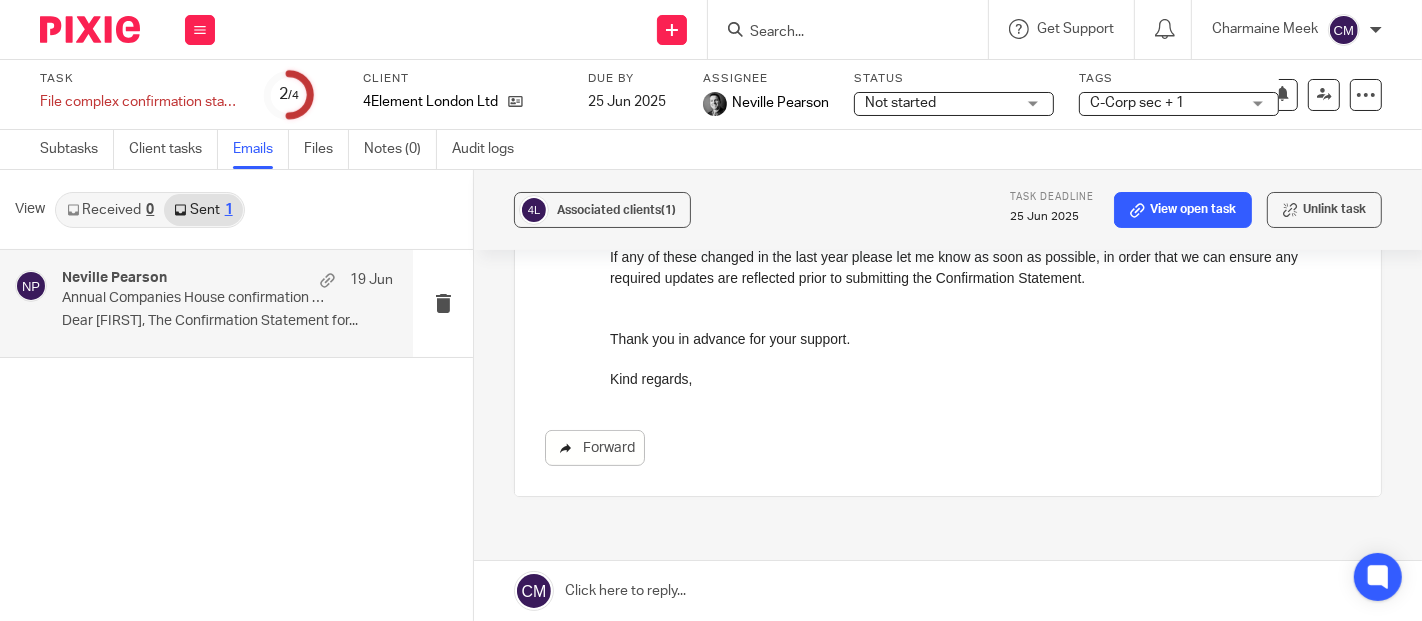 click on "Forward" at bounding box center (595, 448) 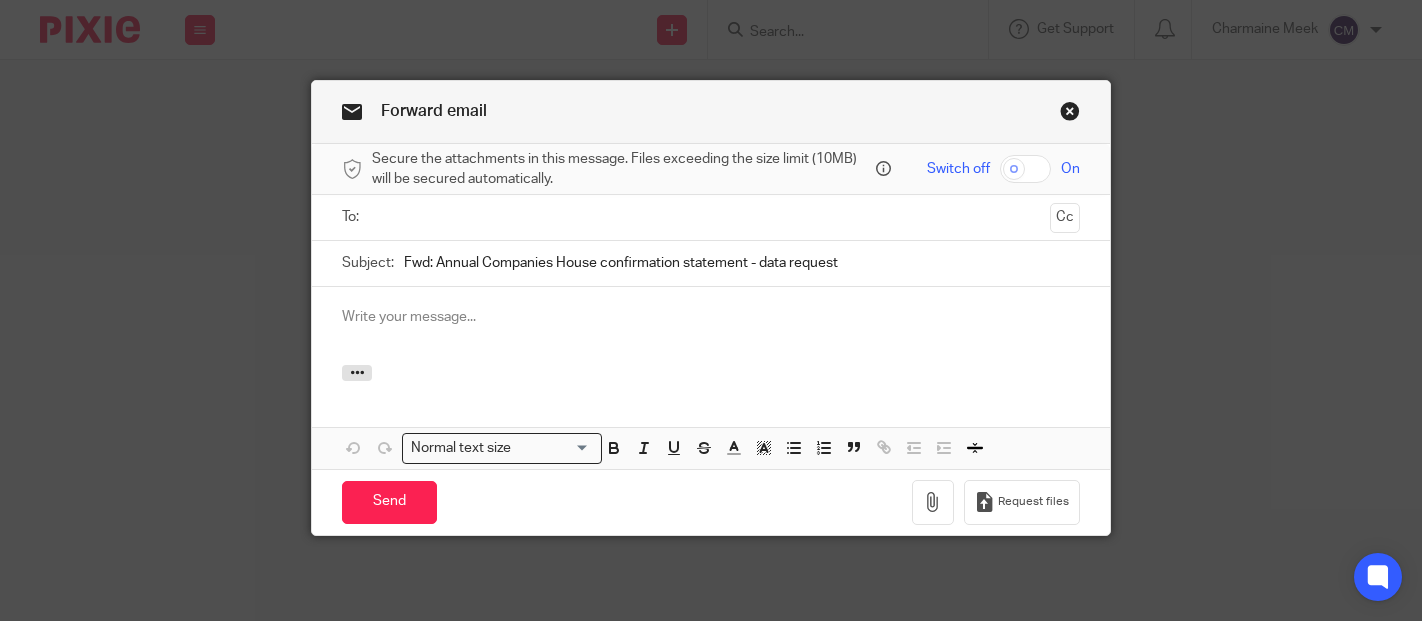 scroll, scrollTop: 0, scrollLeft: 0, axis: both 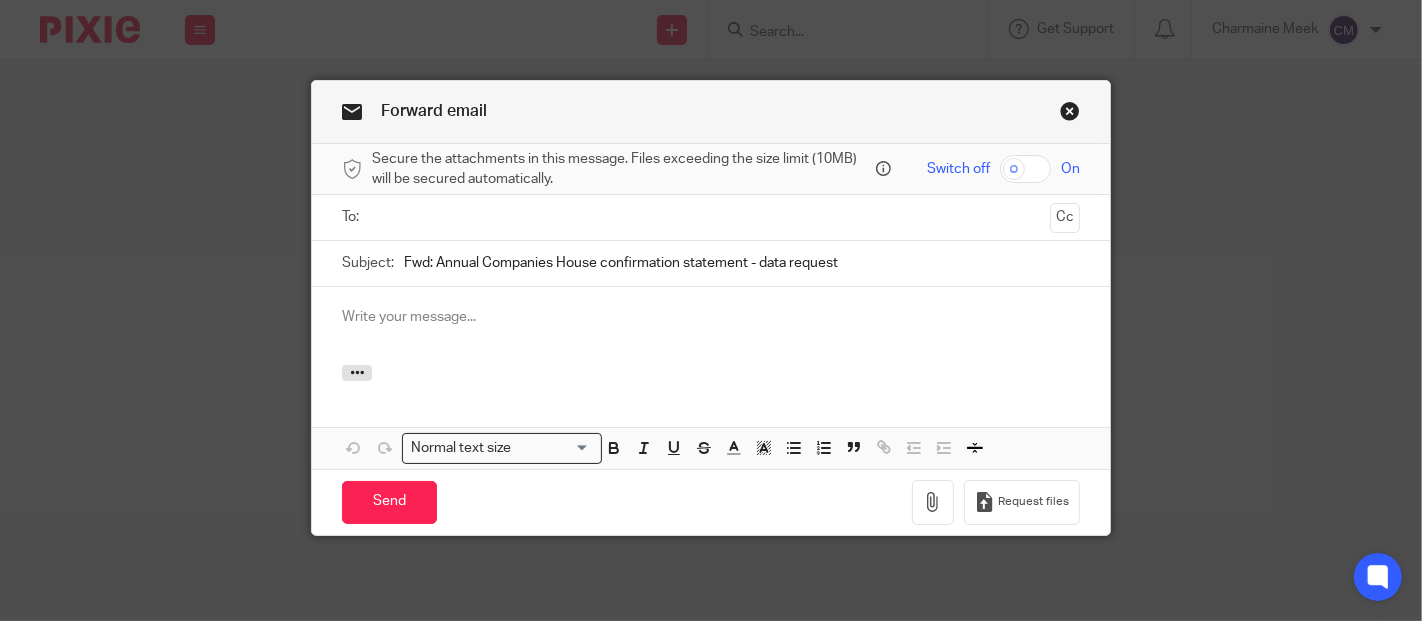 click at bounding box center (711, 317) 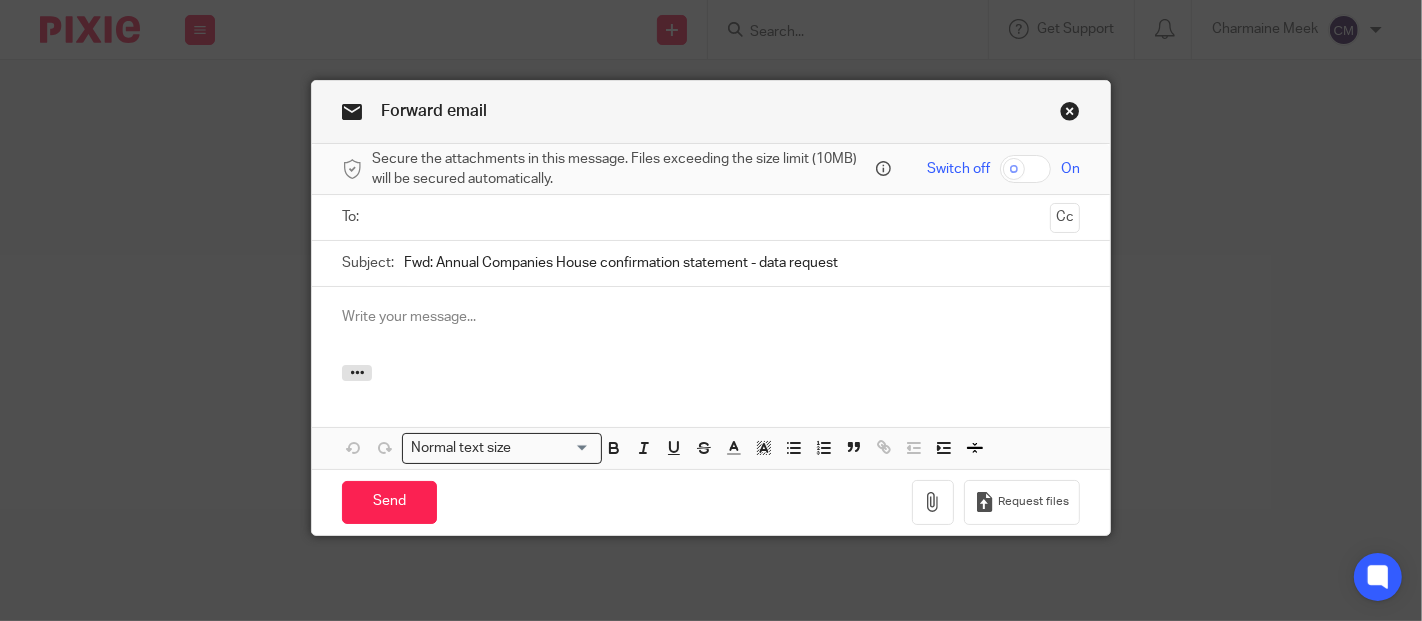 type 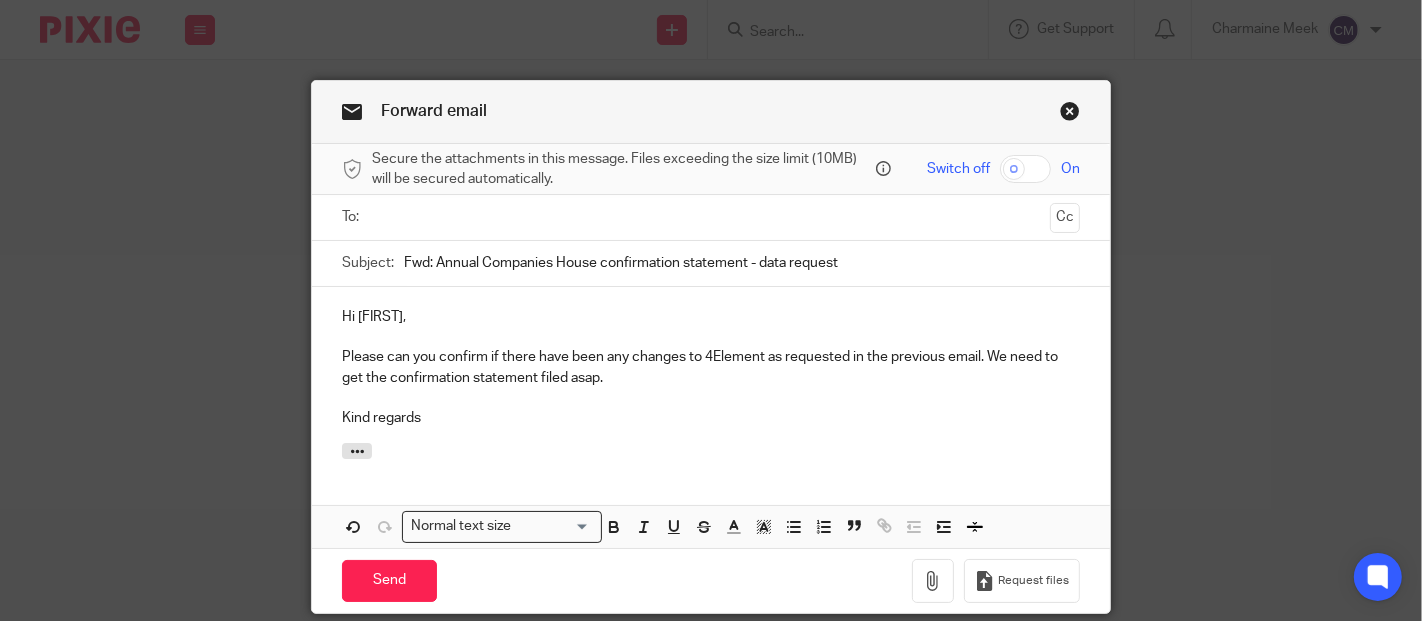 scroll, scrollTop: 72, scrollLeft: 0, axis: vertical 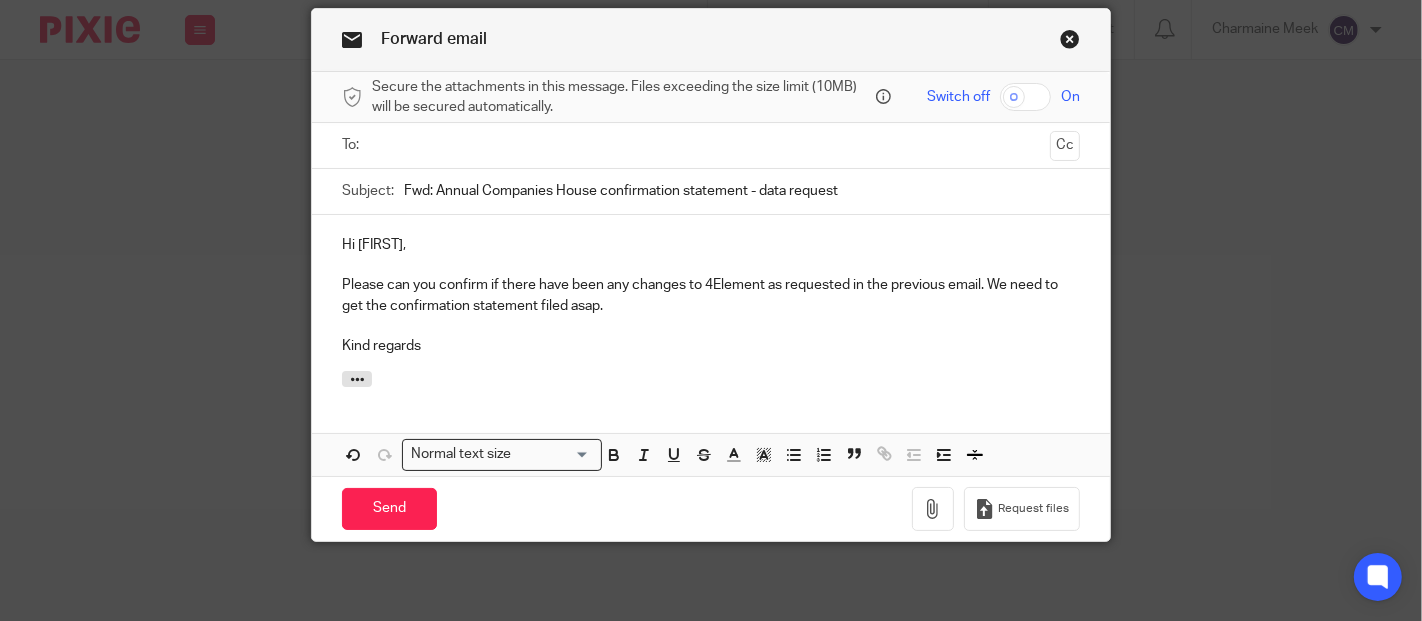 click at bounding box center [710, 145] 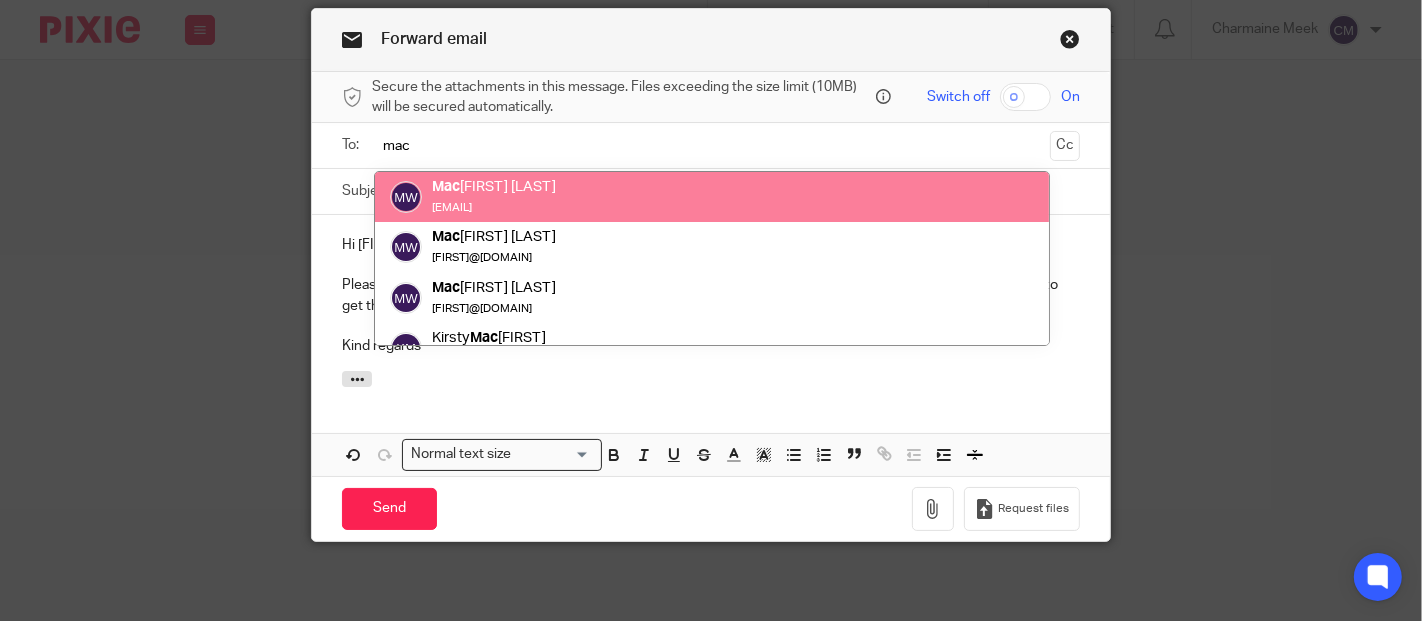type on "mac" 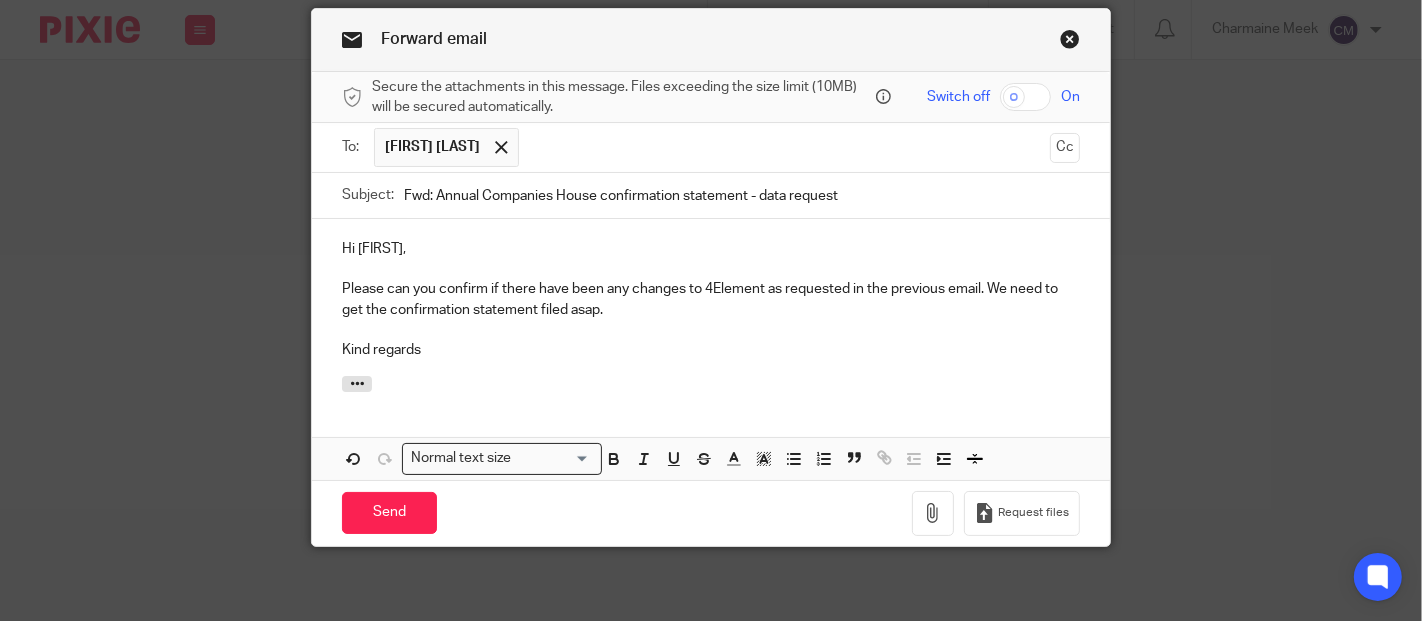 click at bounding box center (785, 147) 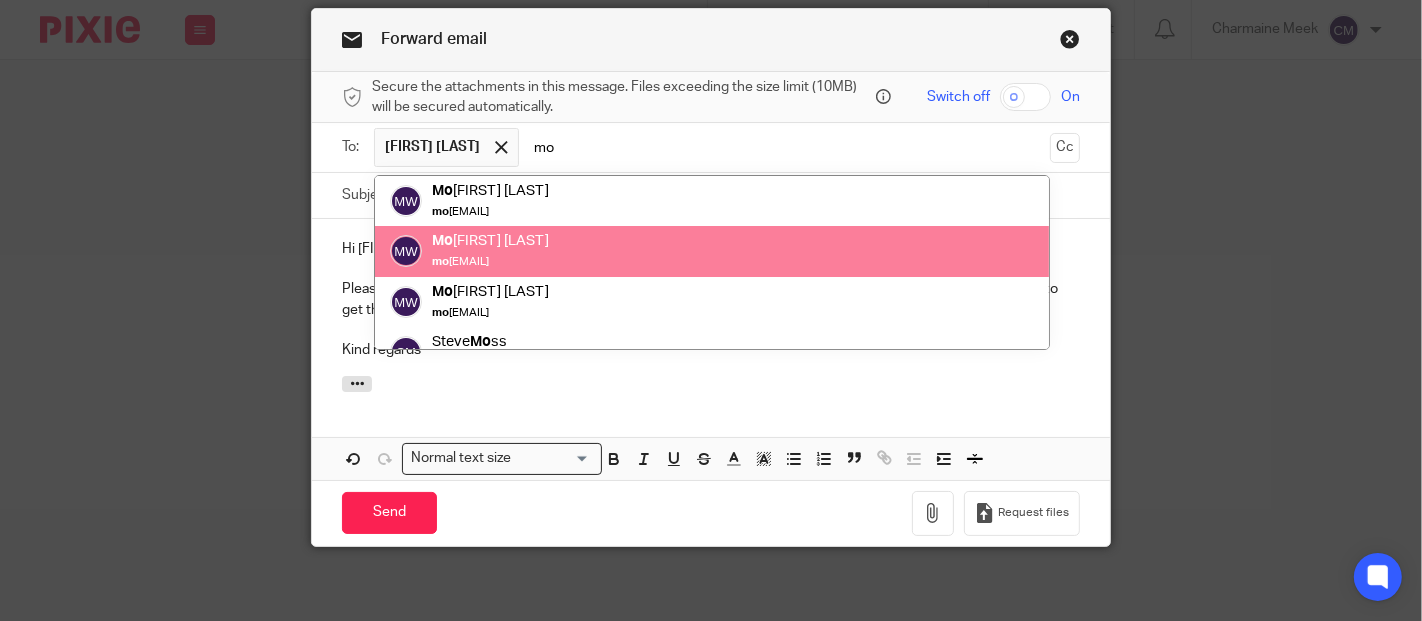type on "mo" 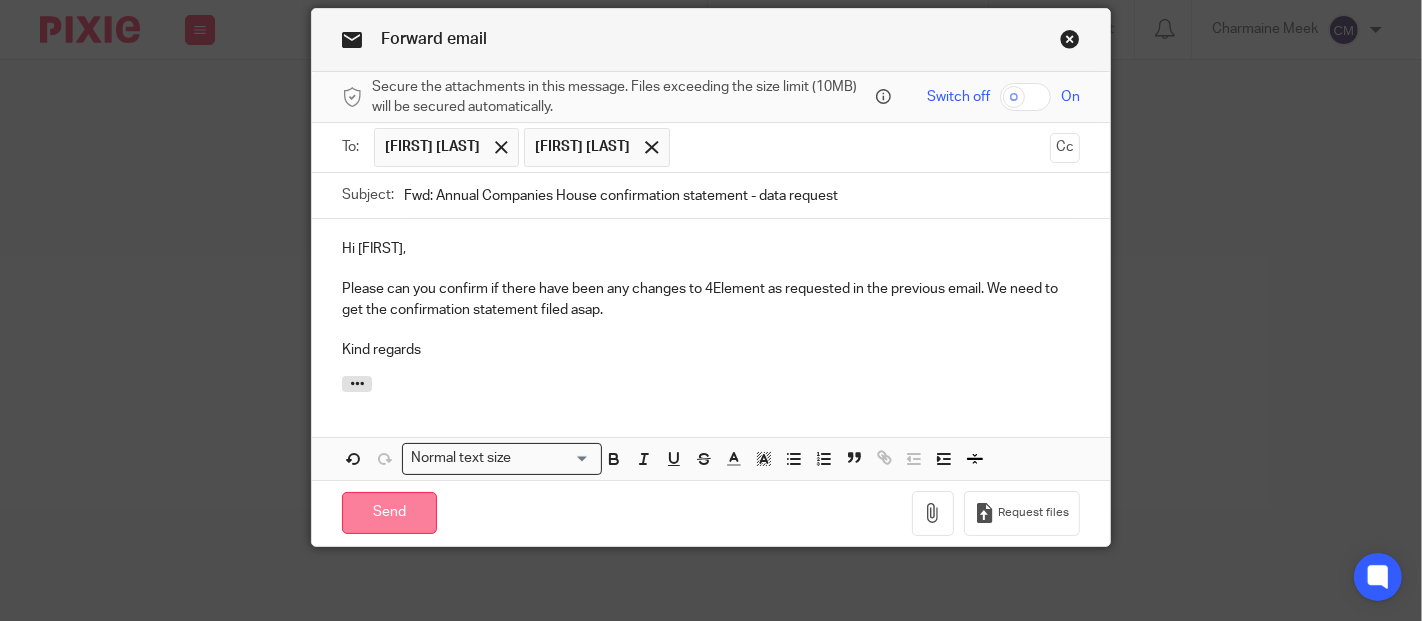 click on "Send" at bounding box center (389, 513) 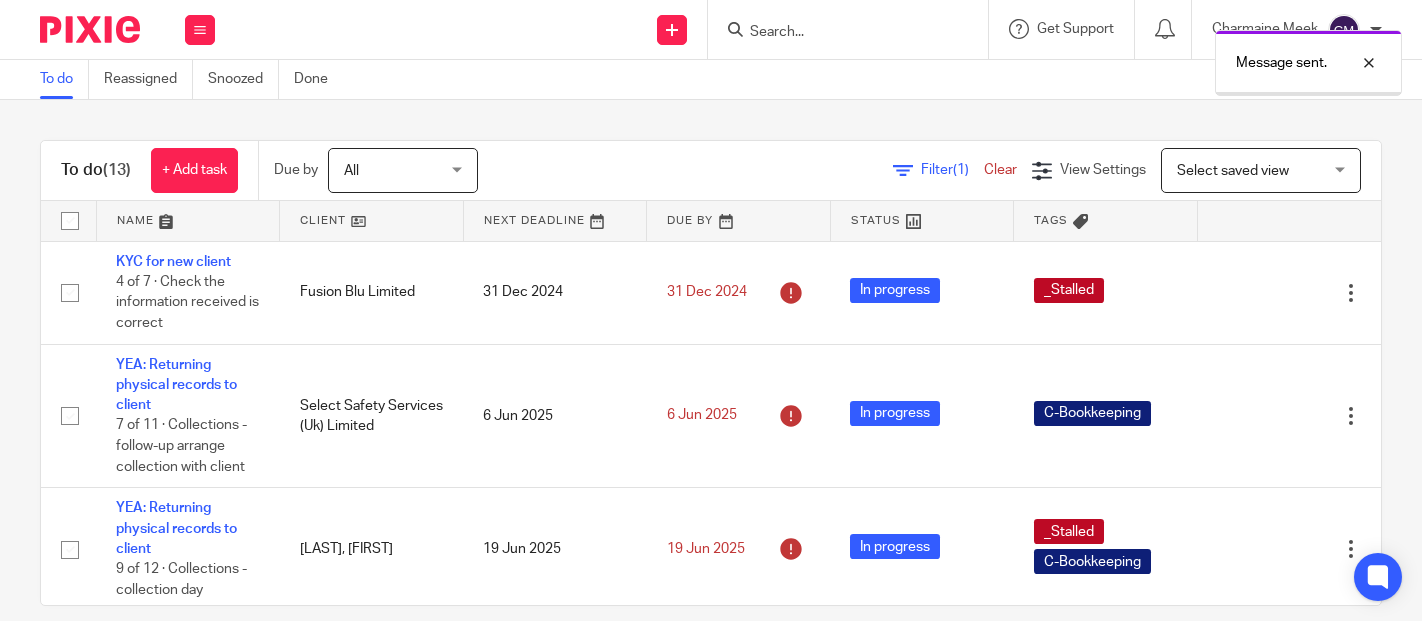 scroll, scrollTop: 0, scrollLeft: 0, axis: both 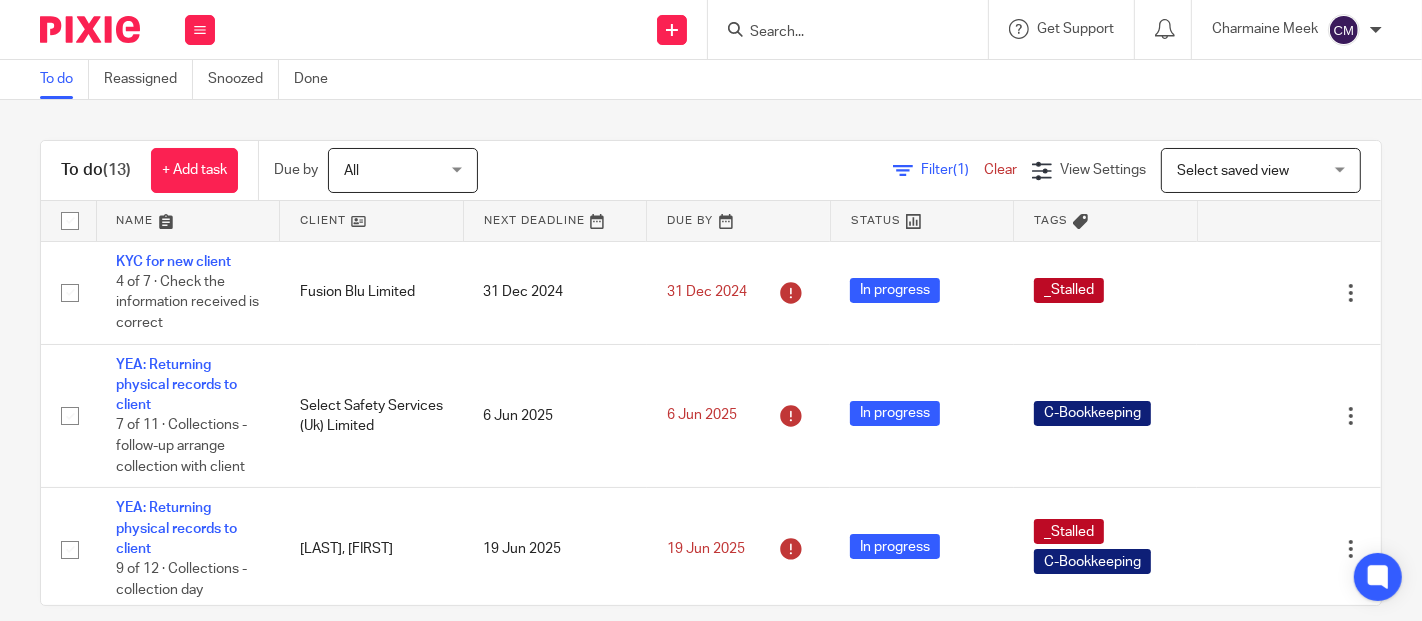 click at bounding box center [854, 29] 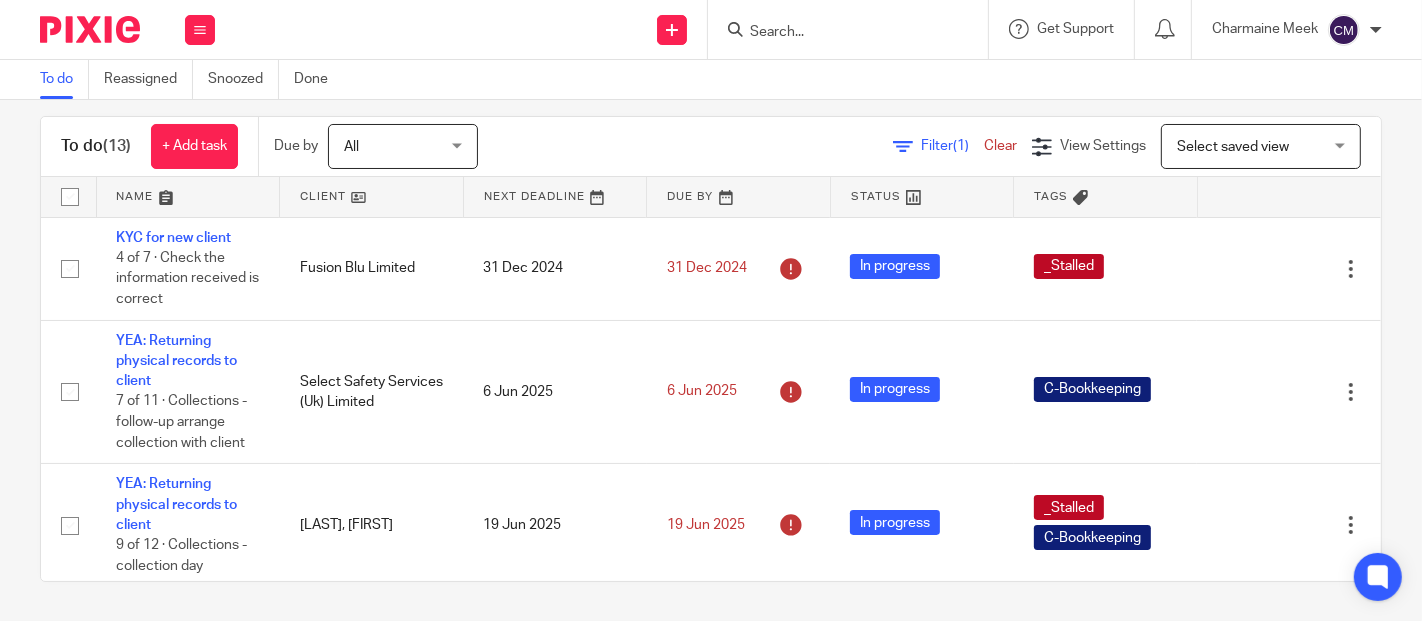 scroll, scrollTop: 0, scrollLeft: 0, axis: both 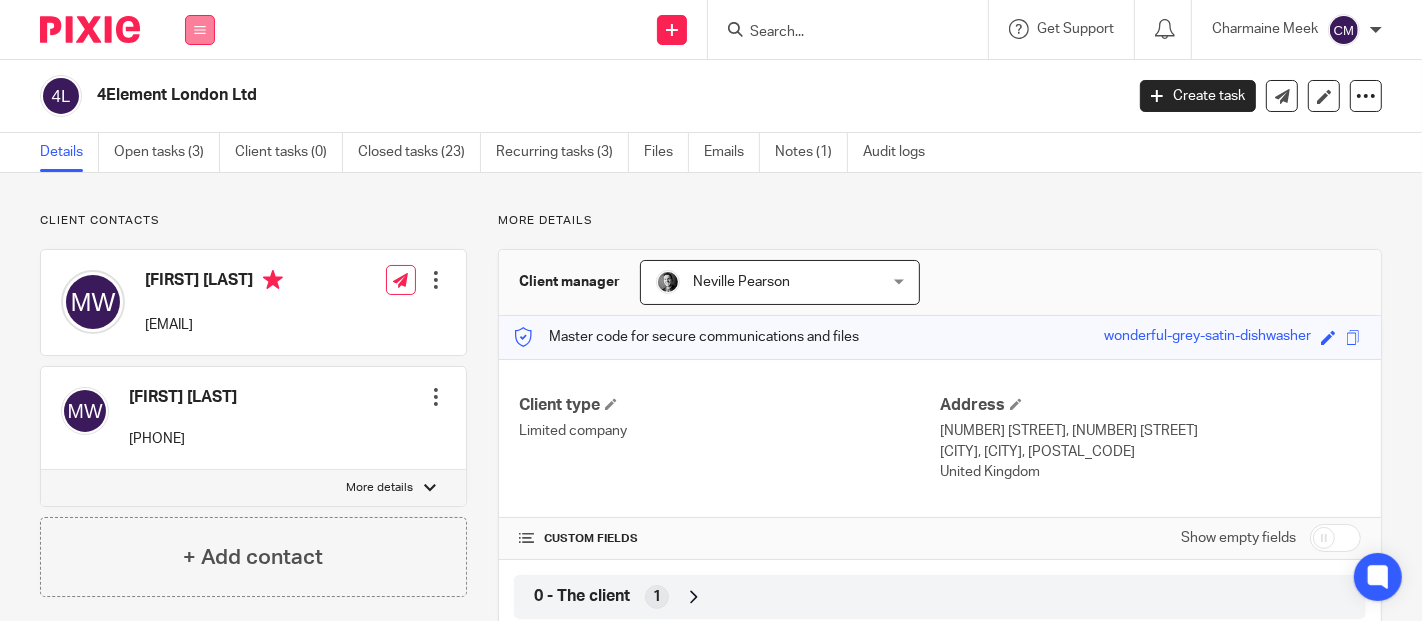 click at bounding box center [200, 30] 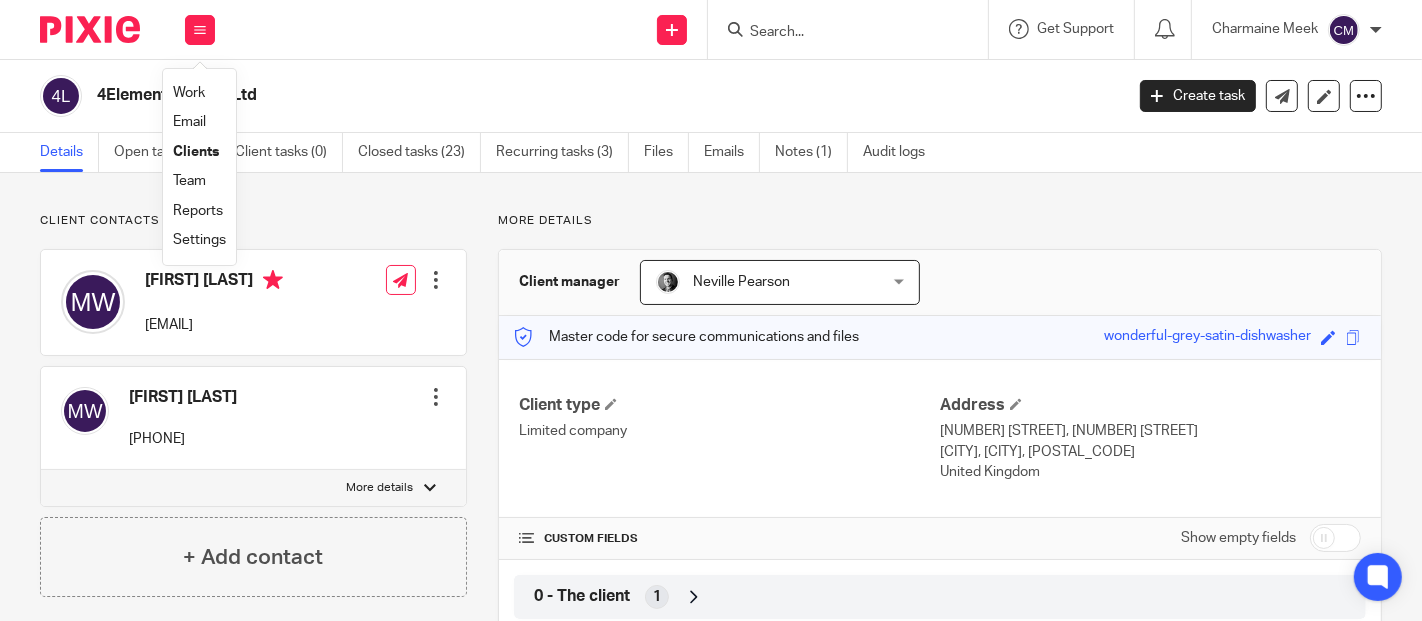 click on "Work" at bounding box center (189, 93) 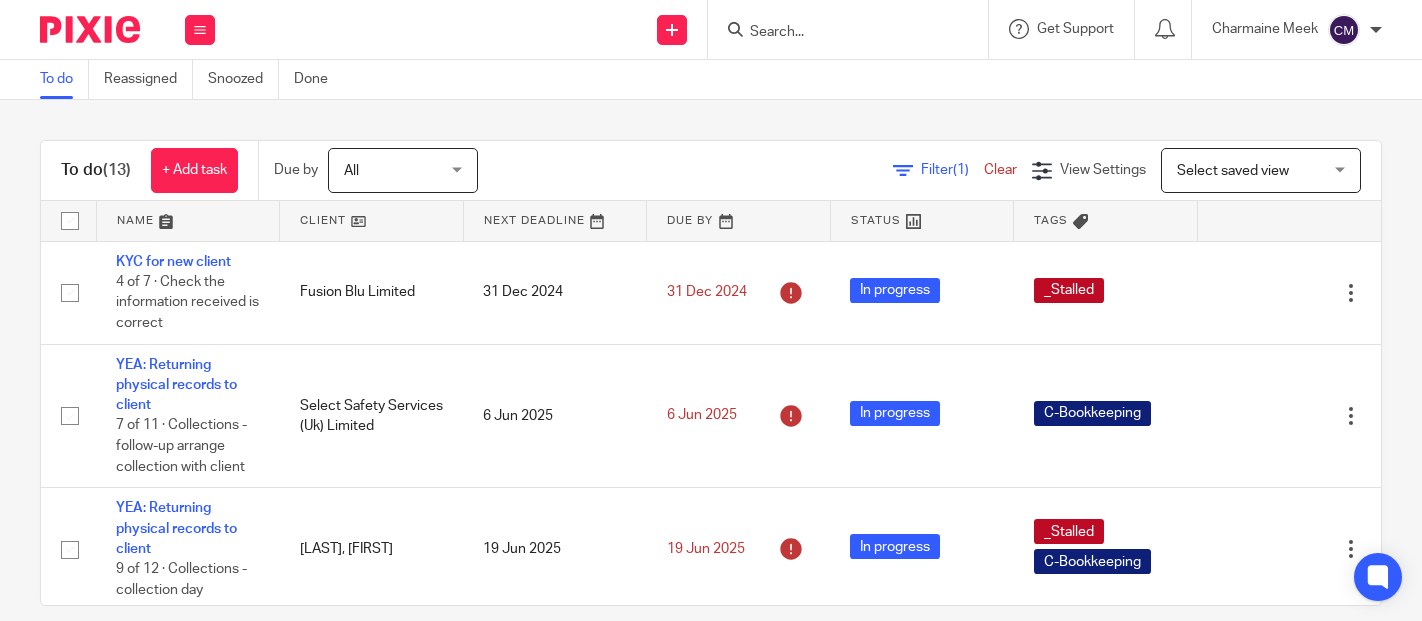 scroll, scrollTop: 0, scrollLeft: 0, axis: both 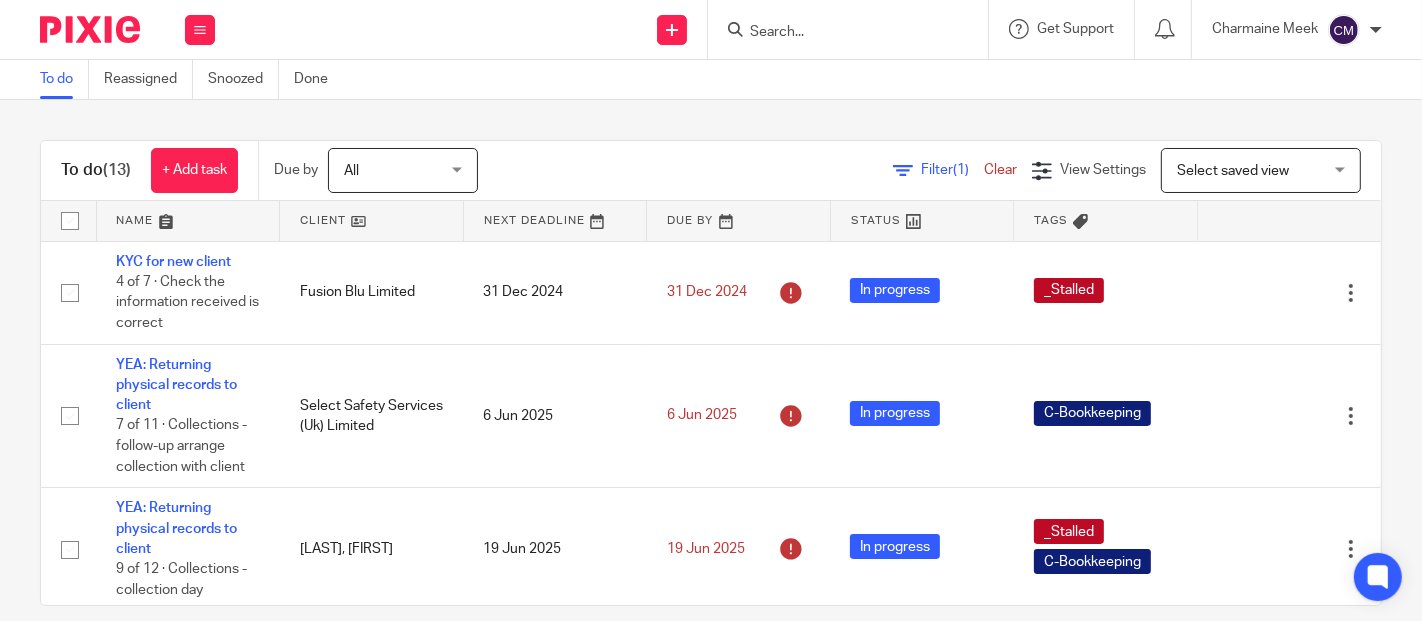 click at bounding box center [838, 33] 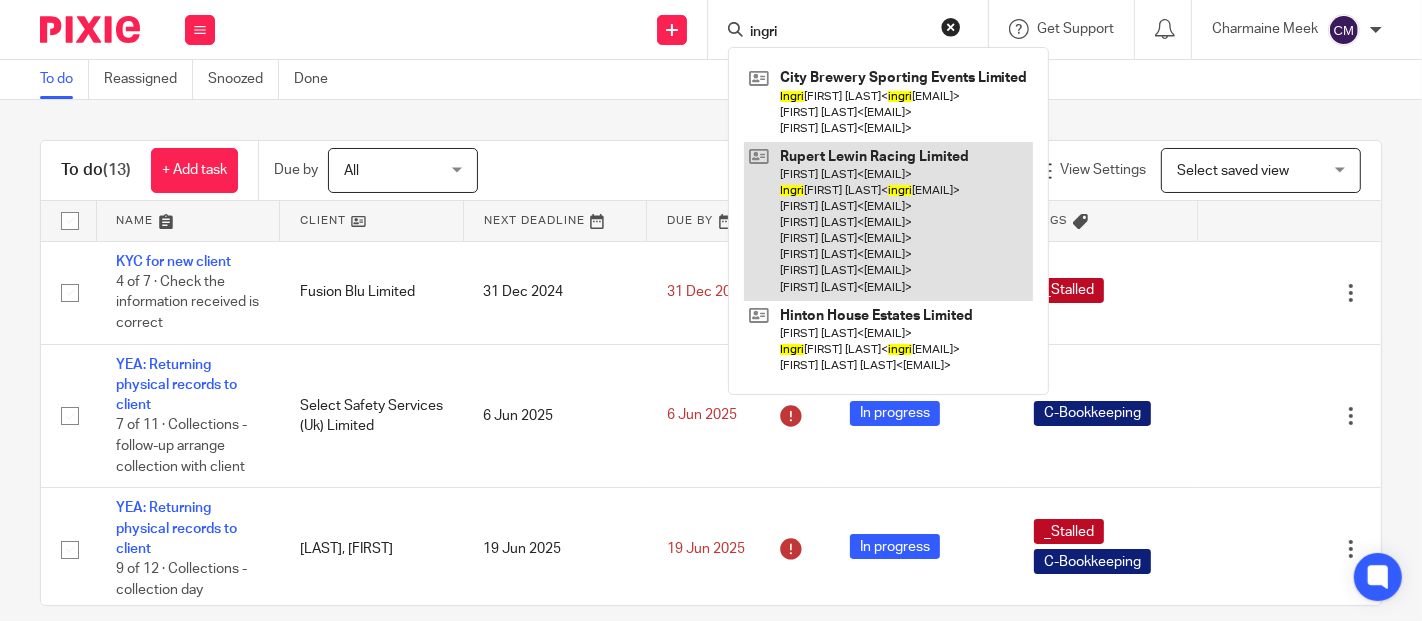 type on "ingri" 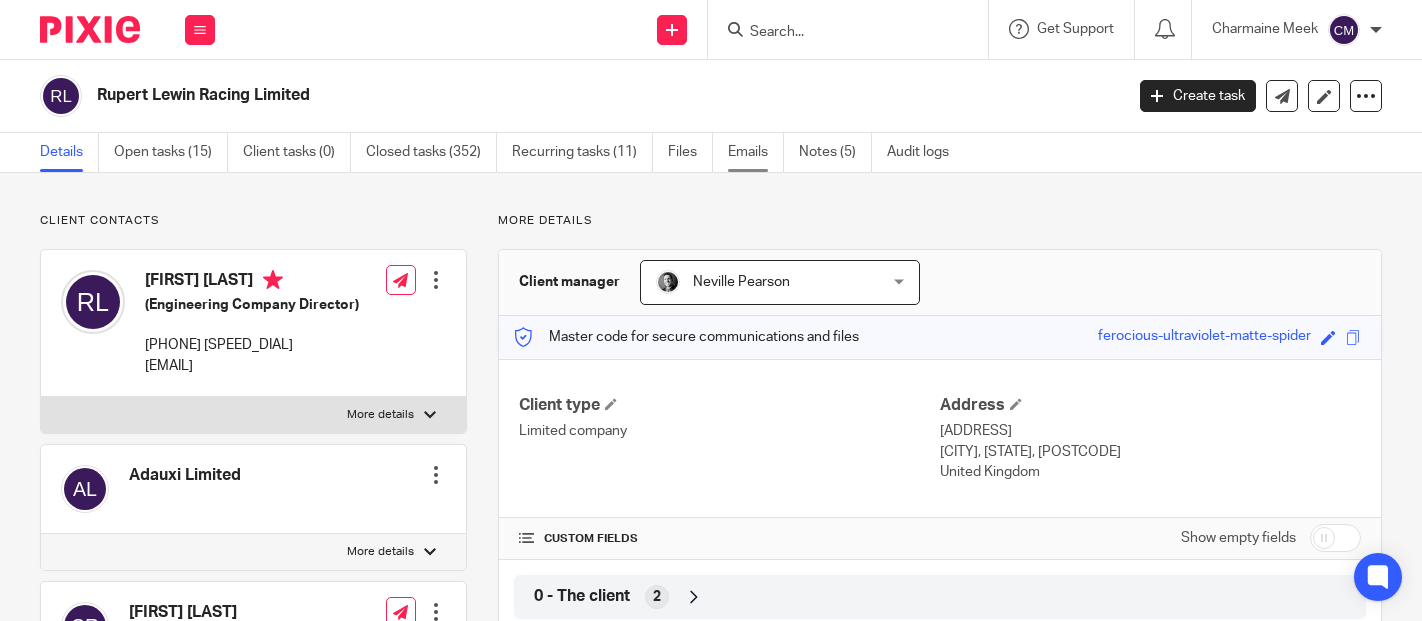 scroll, scrollTop: 0, scrollLeft: 0, axis: both 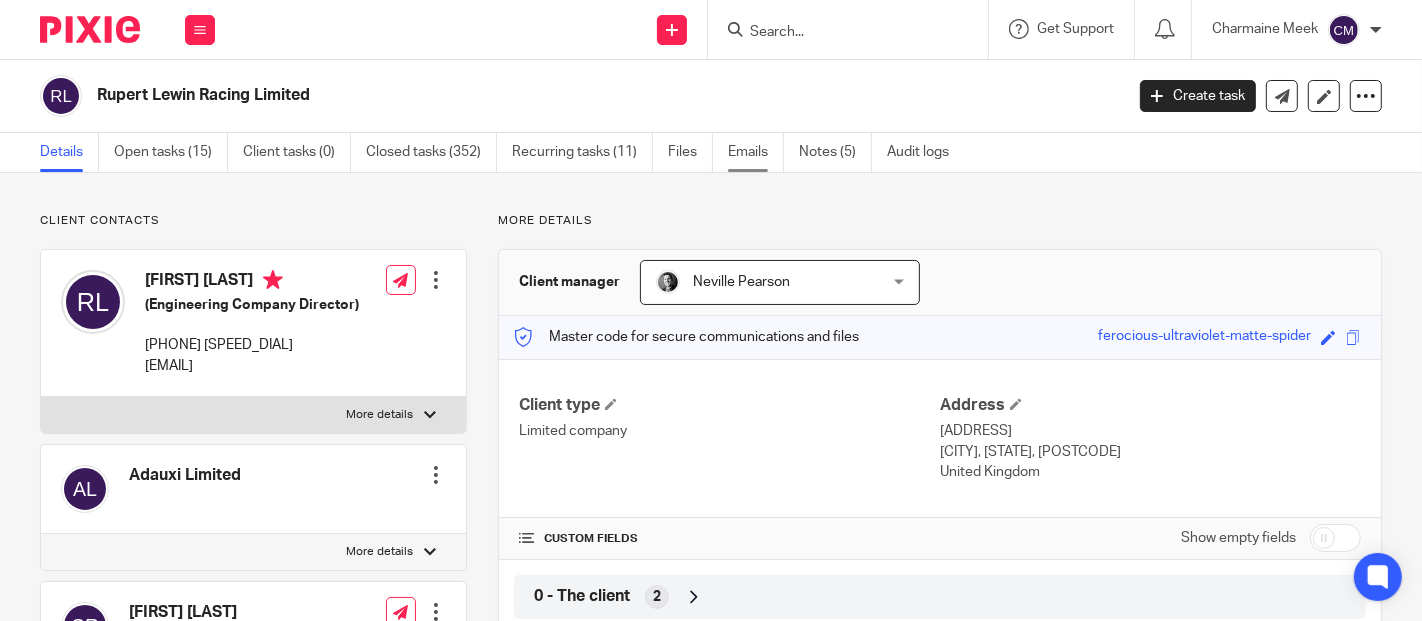 click on "Emails" at bounding box center (756, 152) 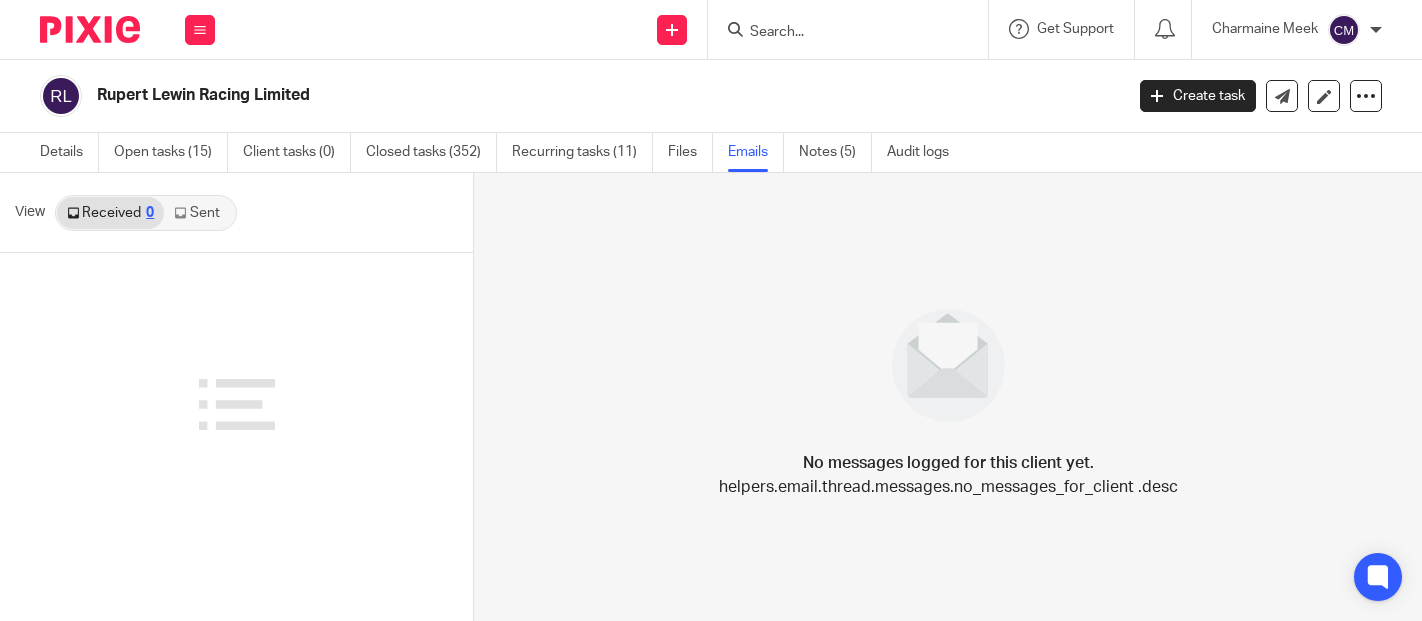 scroll, scrollTop: 0, scrollLeft: 0, axis: both 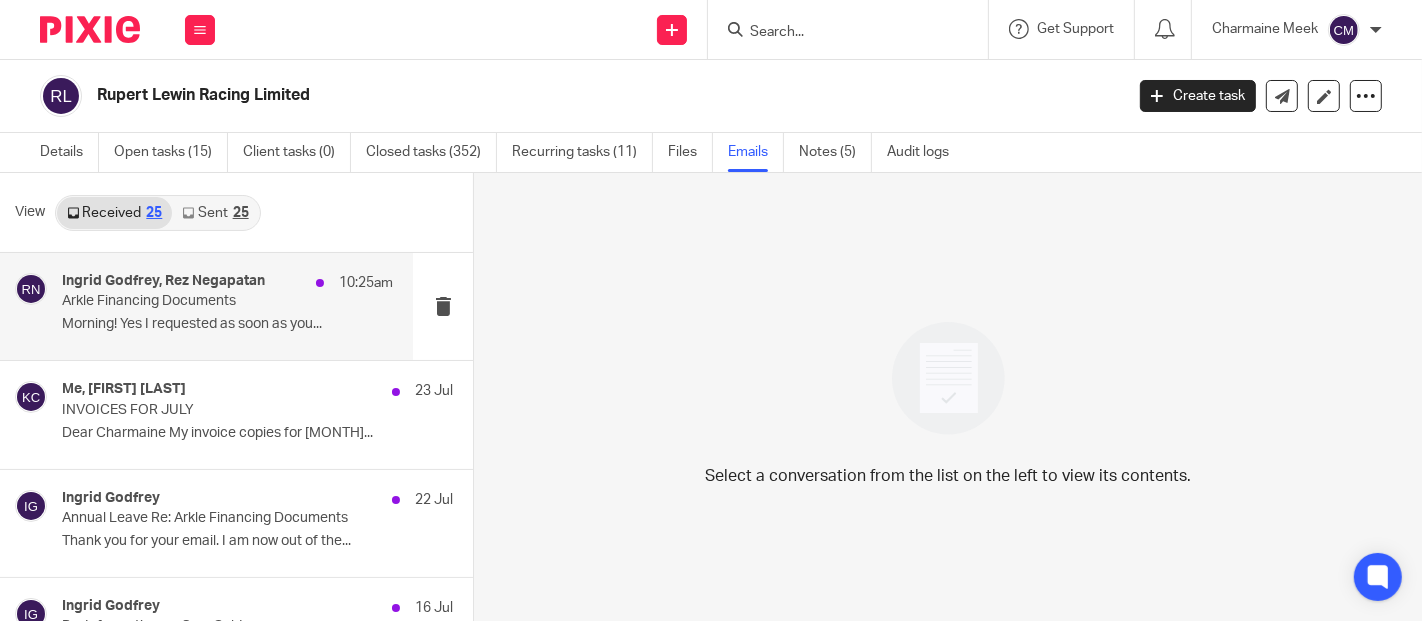 click on "Morning!    Yes I requested as soon as you..." at bounding box center [227, 324] 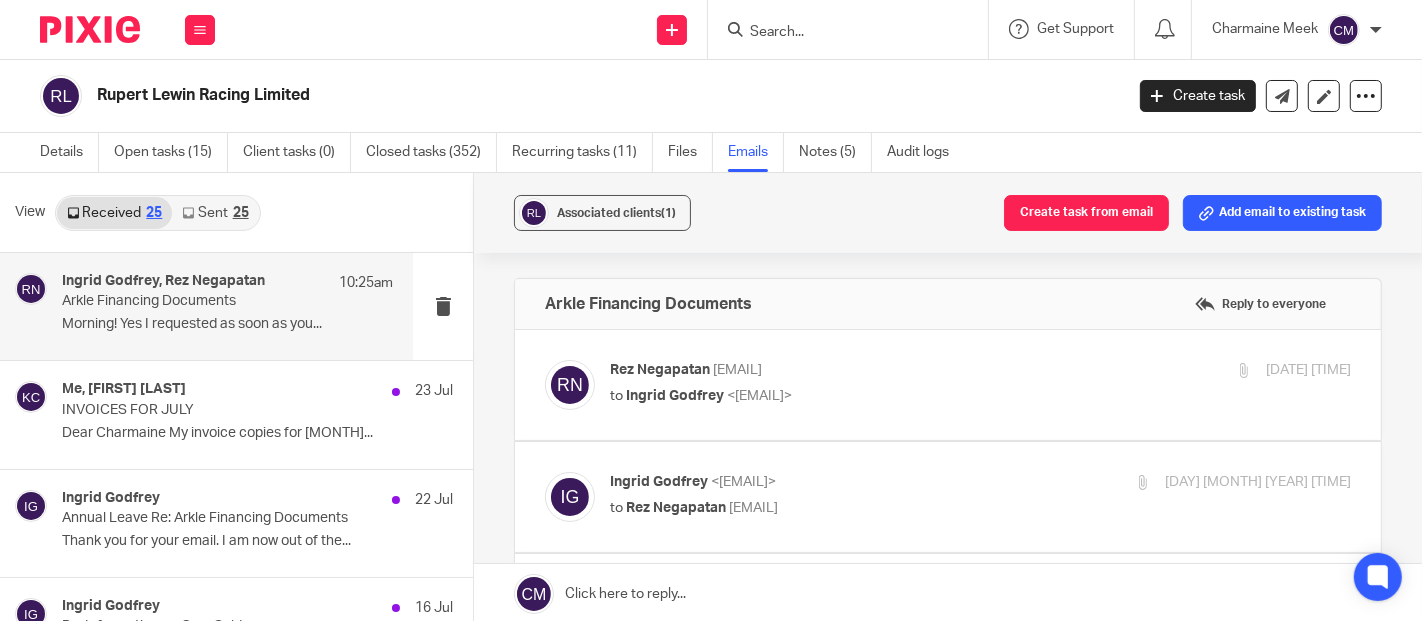scroll, scrollTop: 0, scrollLeft: 0, axis: both 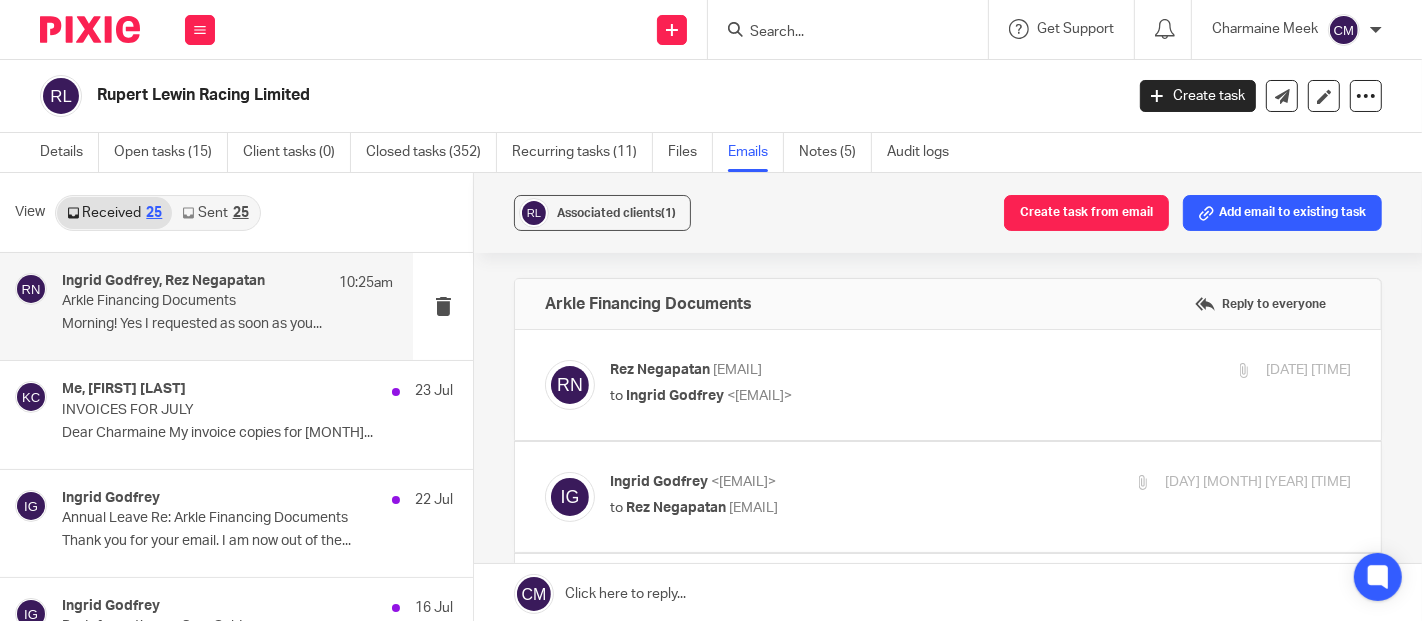 click on "Rez Negapatan
<rez@adauxi.com>" at bounding box center (857, 370) 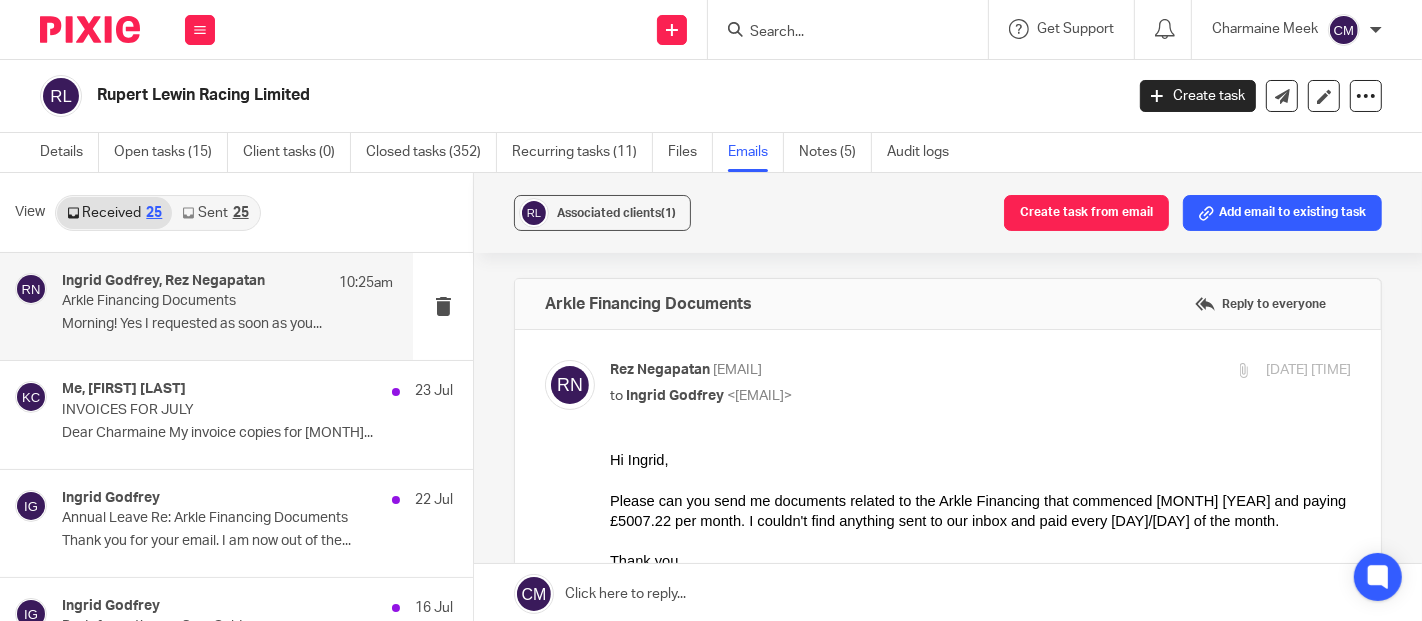 scroll, scrollTop: 0, scrollLeft: 0, axis: both 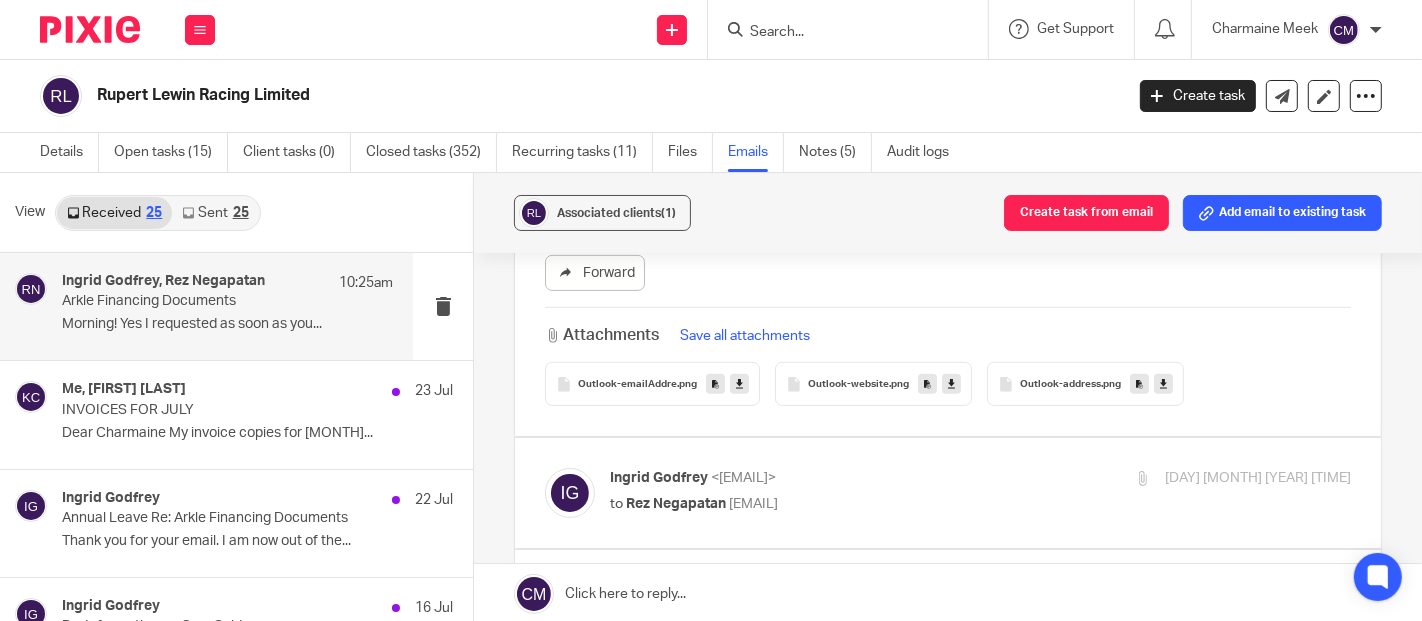 click on "Ingrid Godfrey
<ingridgodfrey45@gmail.com>" at bounding box center (857, 478) 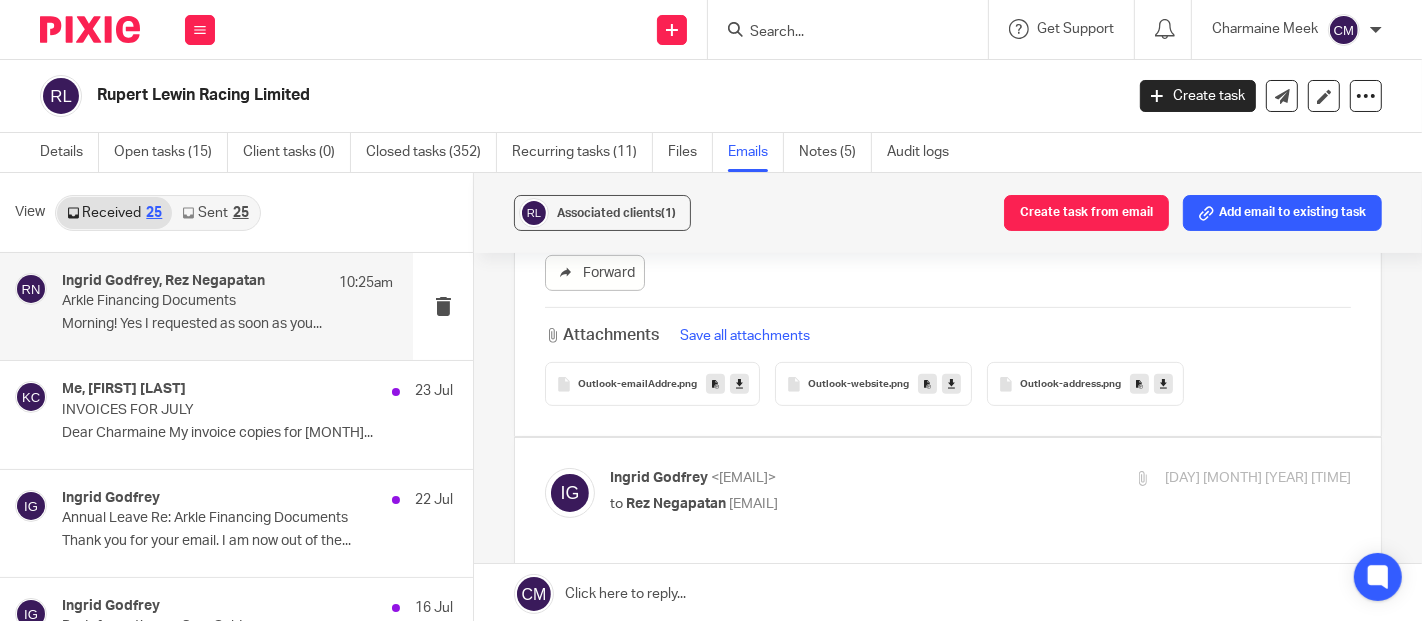 scroll, scrollTop: 0, scrollLeft: 0, axis: both 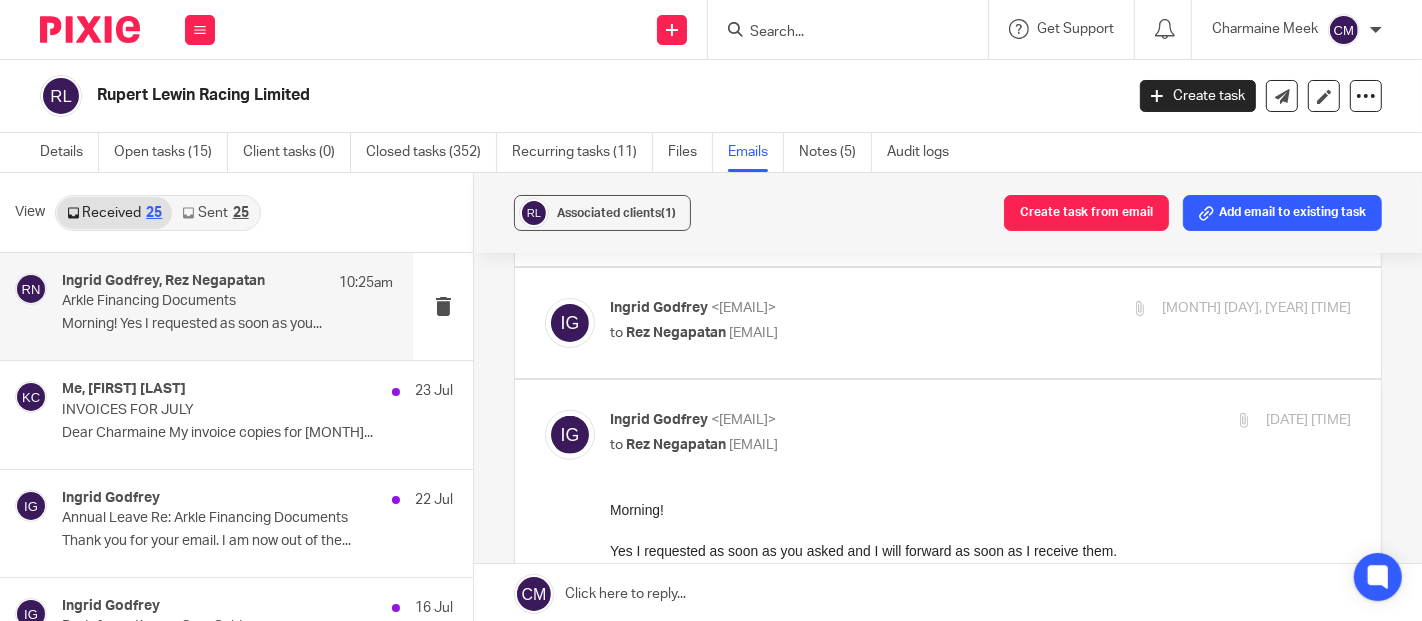 click on "to
Rez Negapatan
<rez@adauxi.com>" at bounding box center (857, 333) 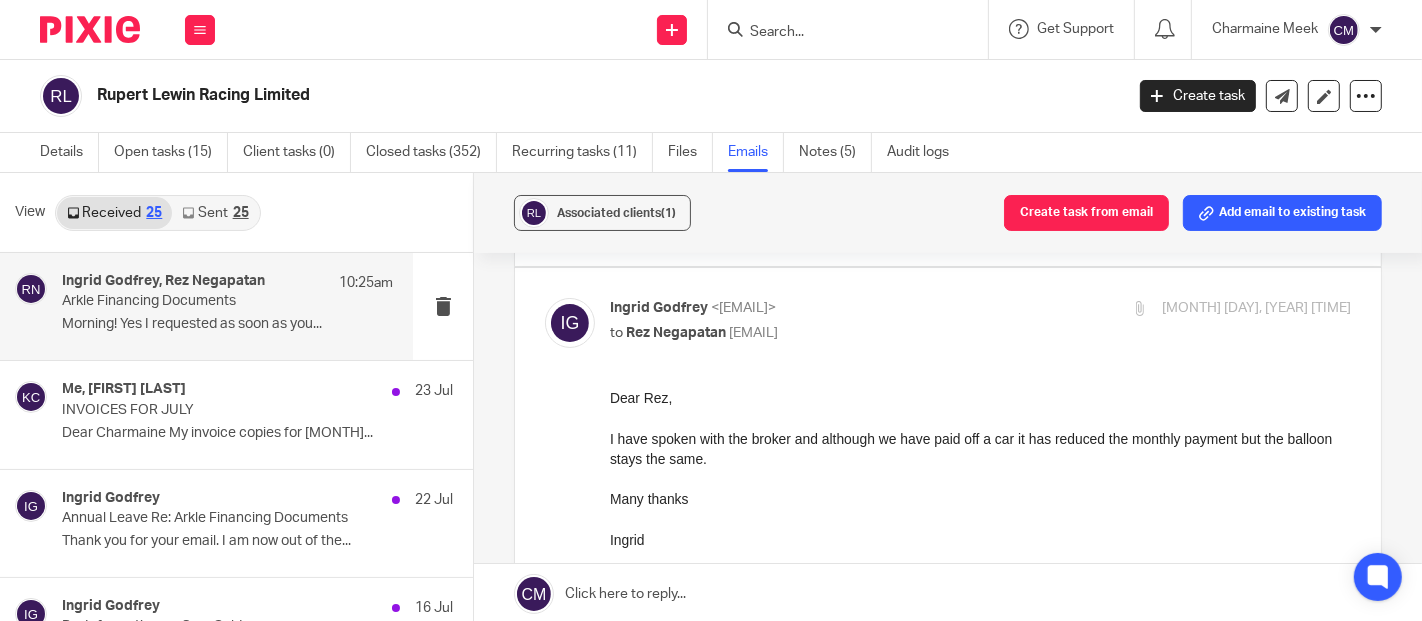 scroll, scrollTop: 0, scrollLeft: 0, axis: both 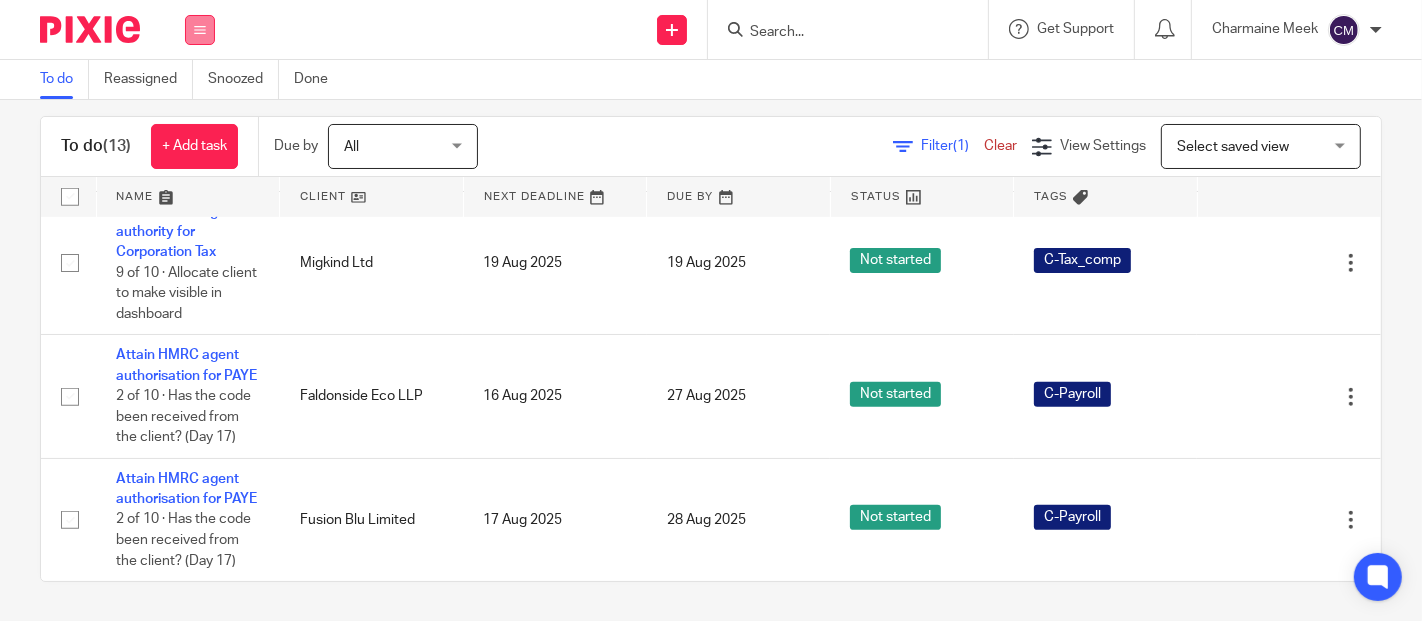 click at bounding box center (200, 30) 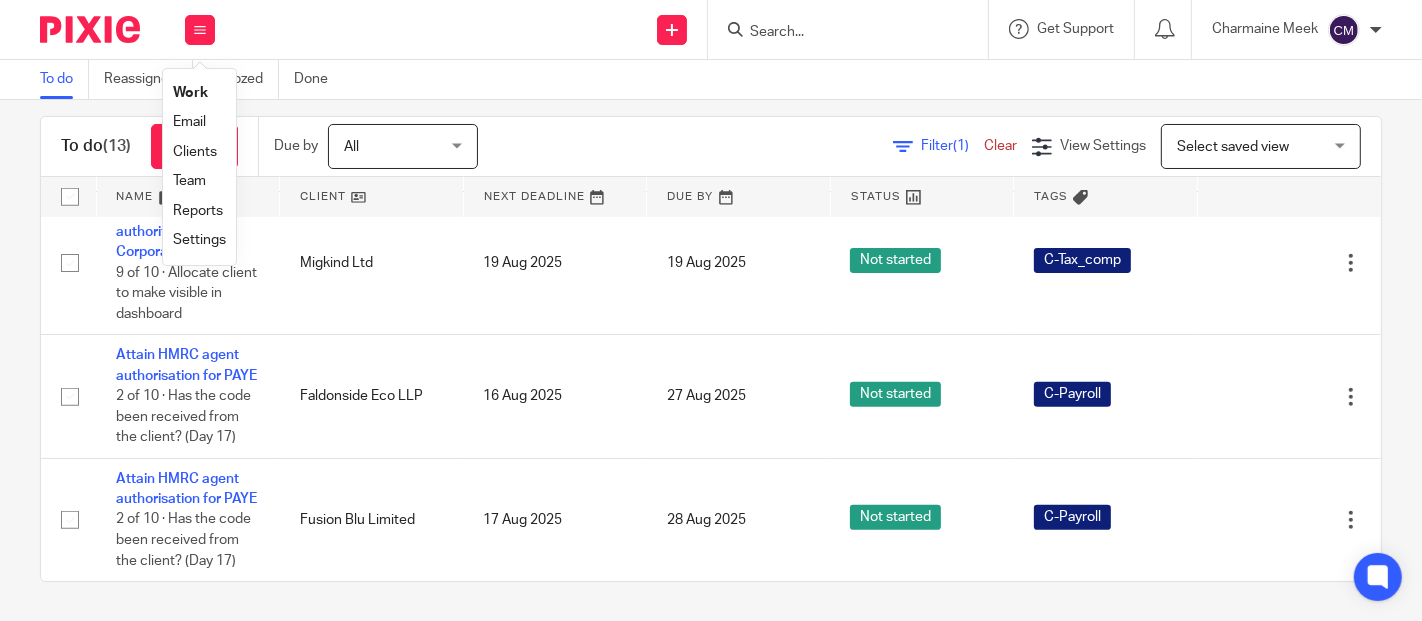 click on "Work" at bounding box center [190, 93] 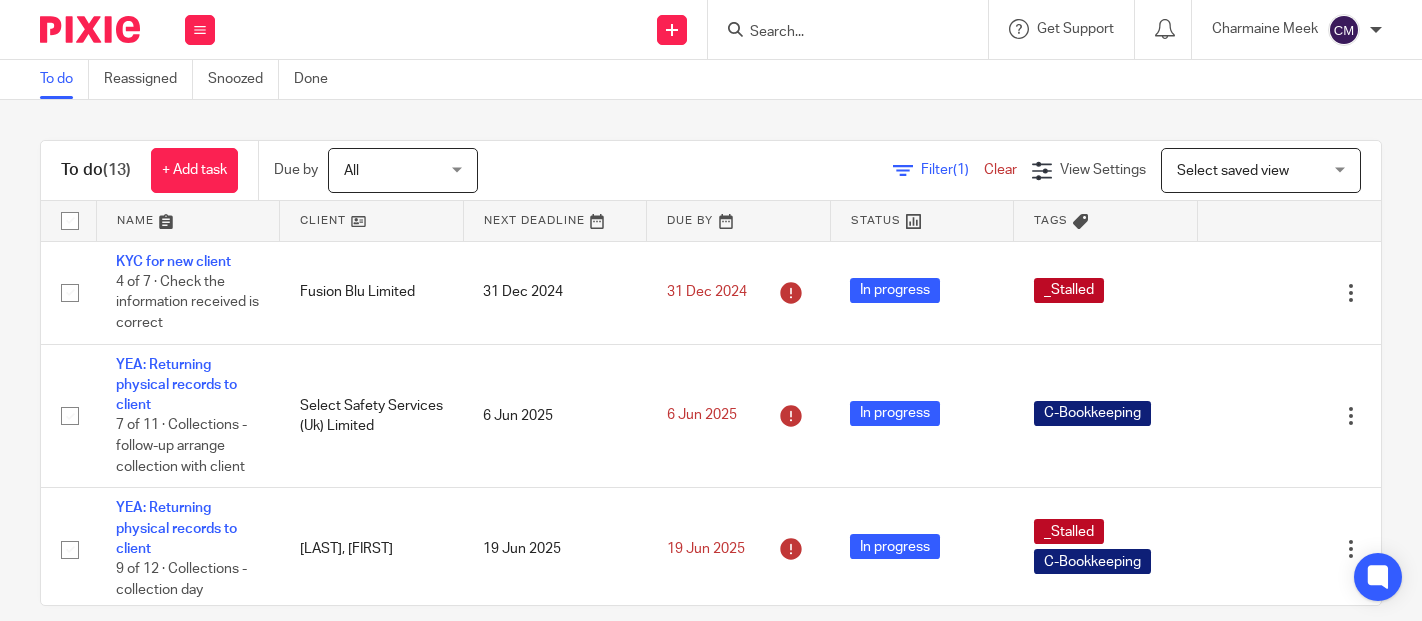 scroll, scrollTop: 0, scrollLeft: 0, axis: both 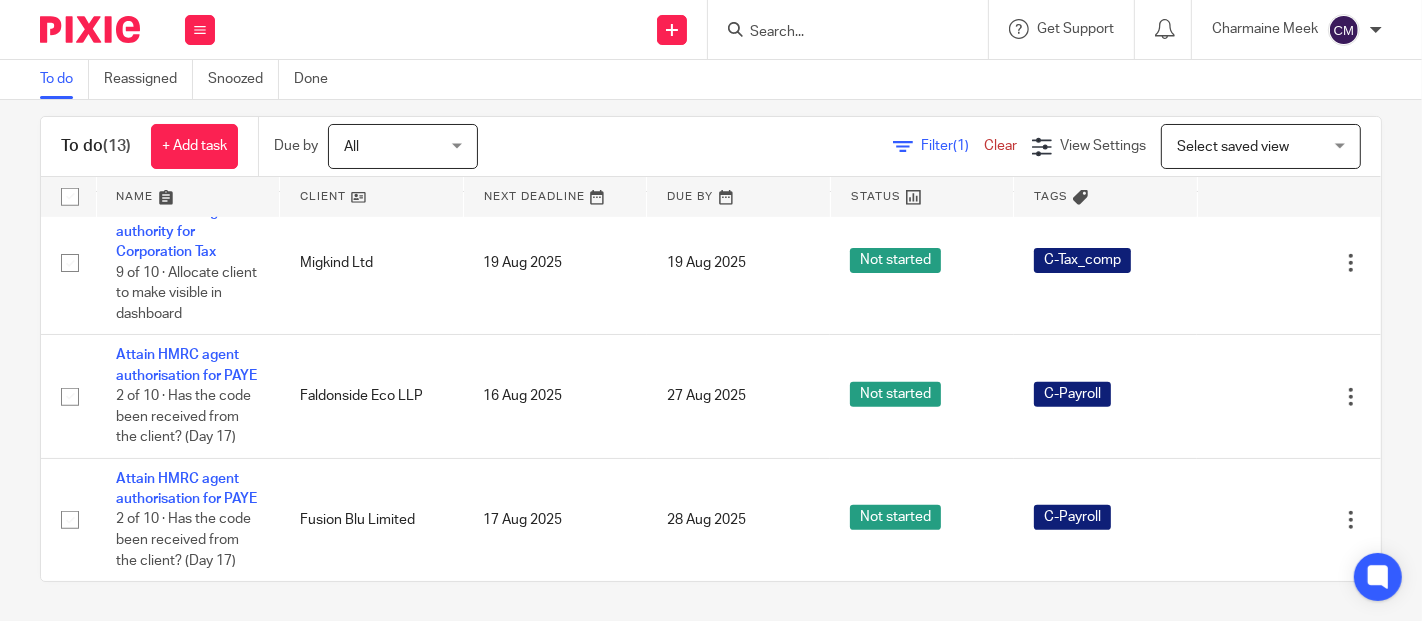 click on "Send new email
Create task
Add client
Get Support
Contact via email
Check our documentation
Access the academy
View roadmap" at bounding box center [828, 29] 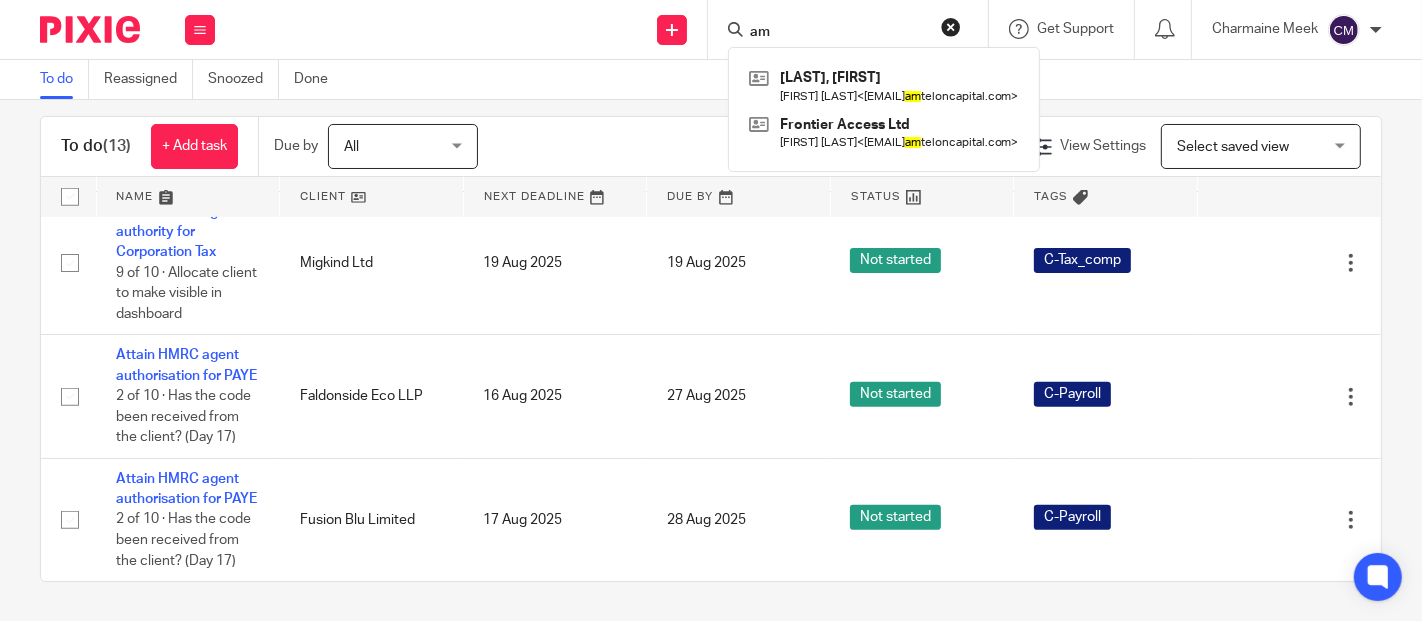 type on "a" 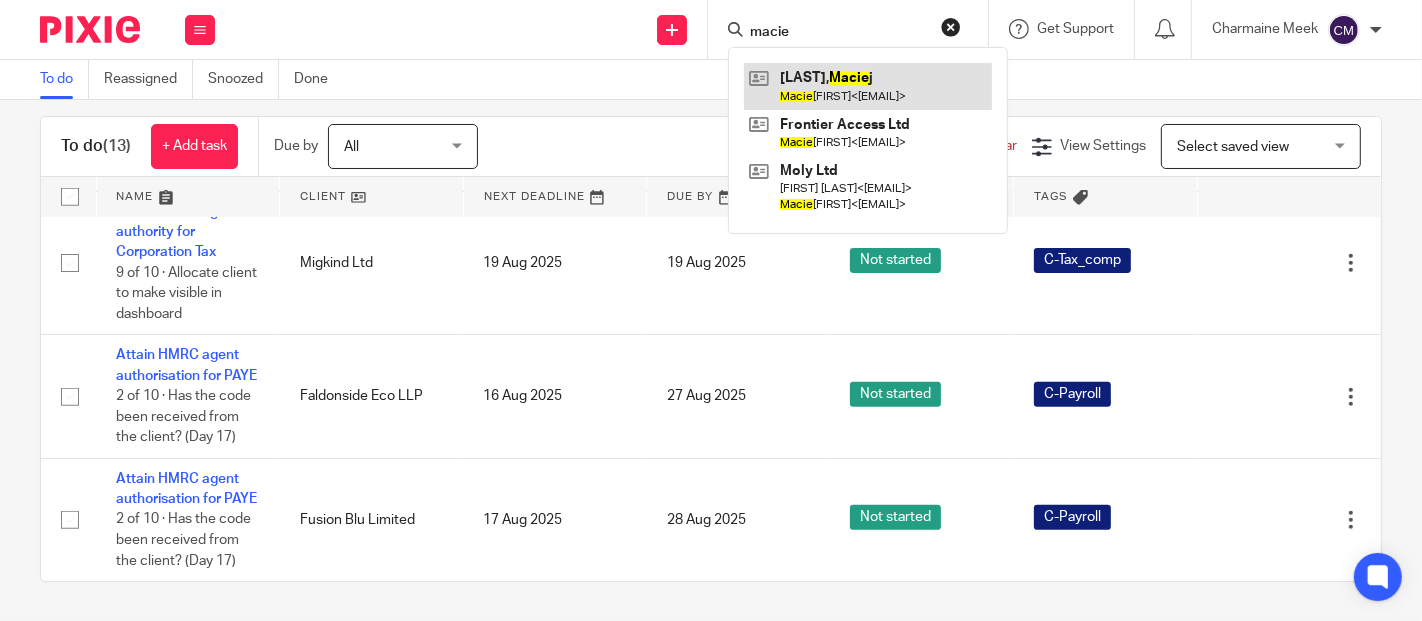 type on "macie" 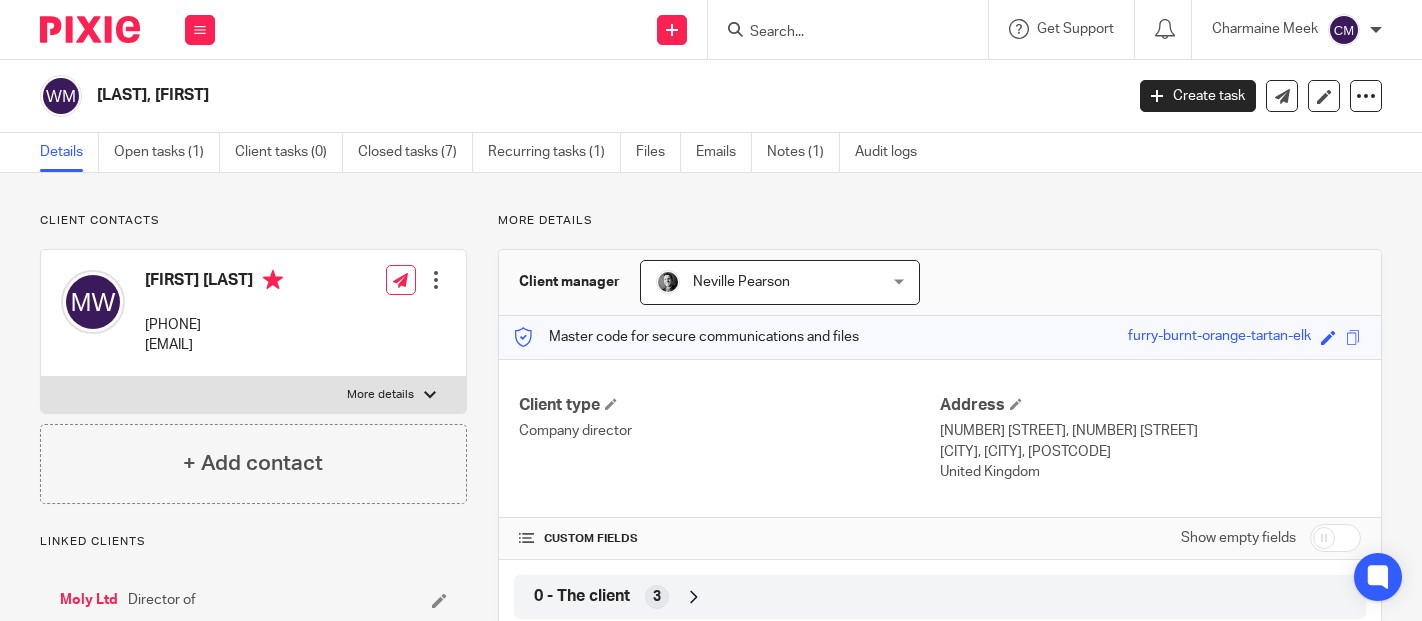 scroll, scrollTop: 0, scrollLeft: 0, axis: both 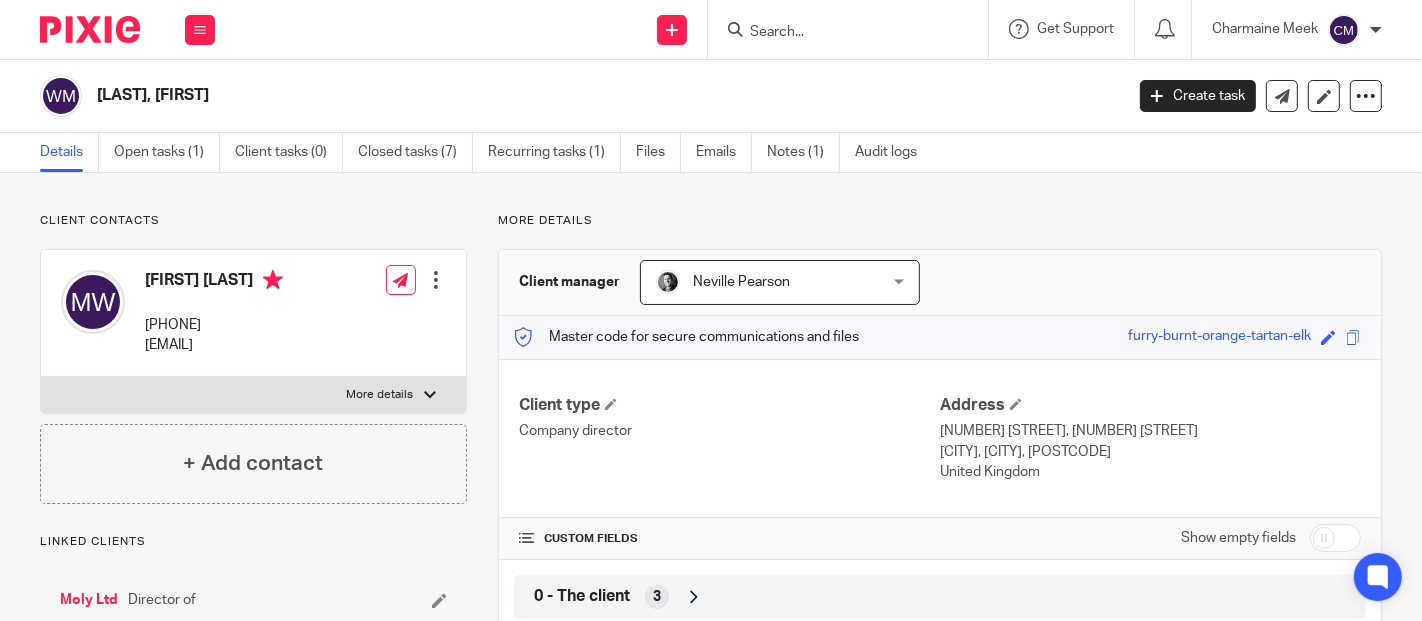click at bounding box center [854, 29] 